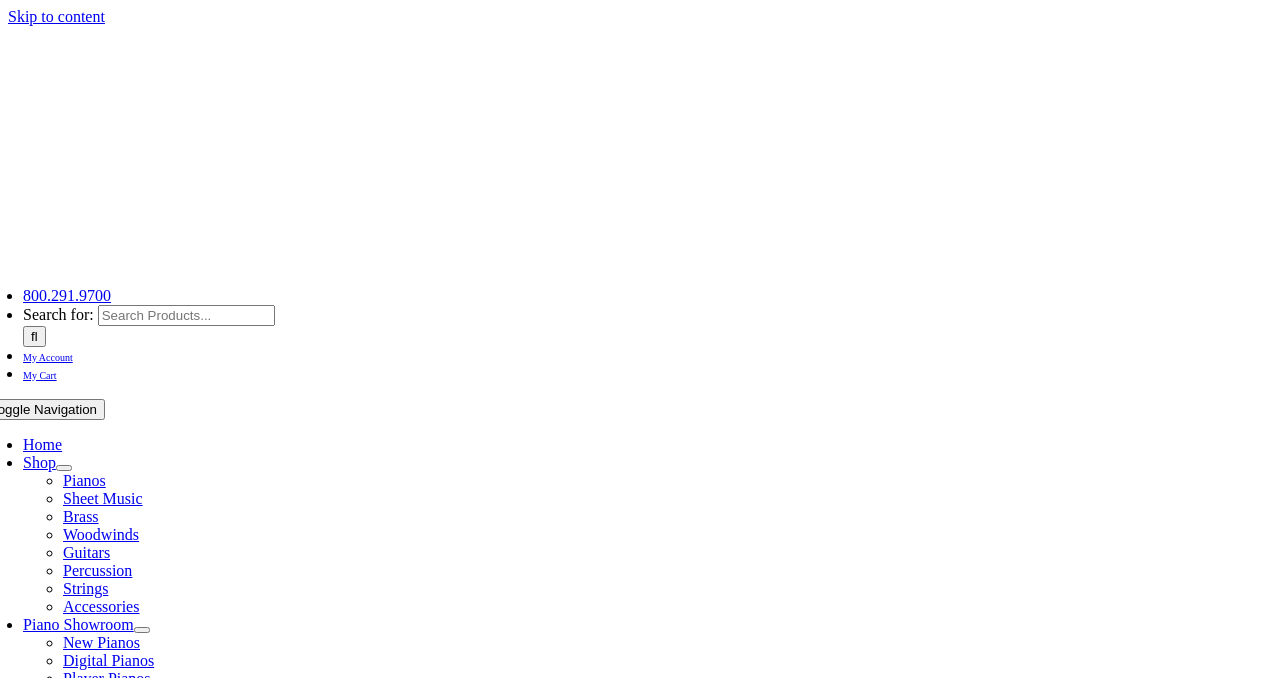 scroll, scrollTop: 0, scrollLeft: 0, axis: both 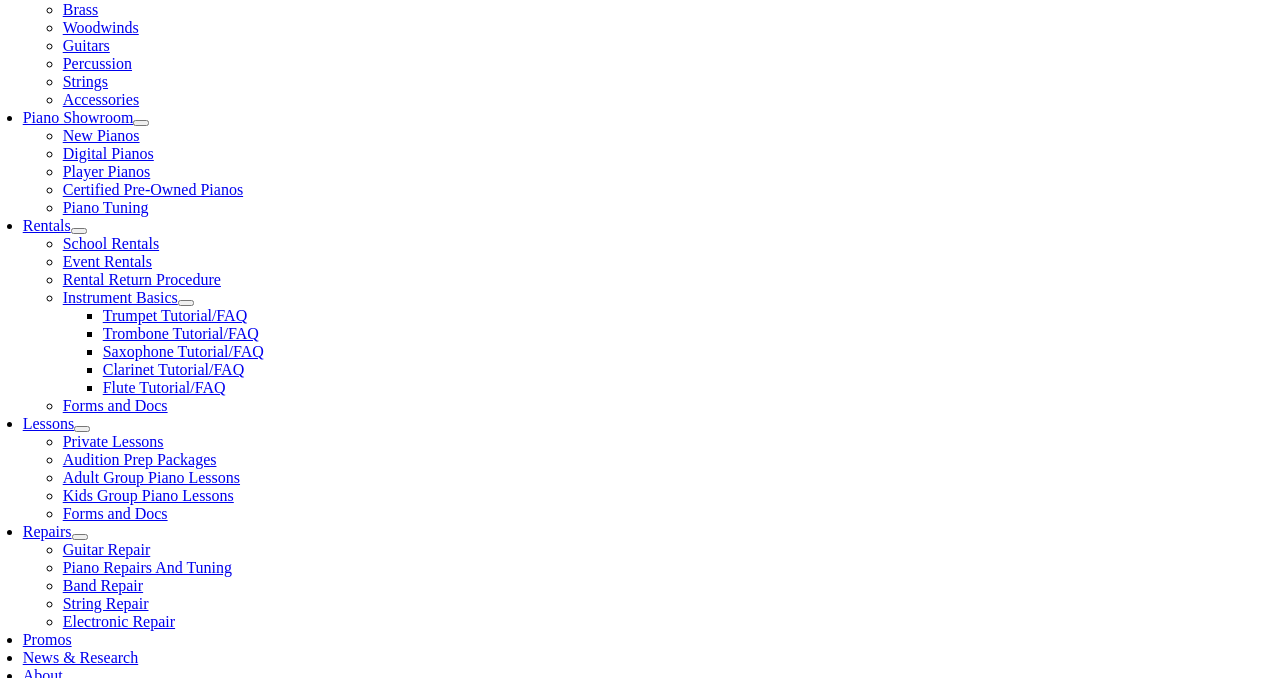 click on "Select Grade..." at bounding box center [282, 1089] 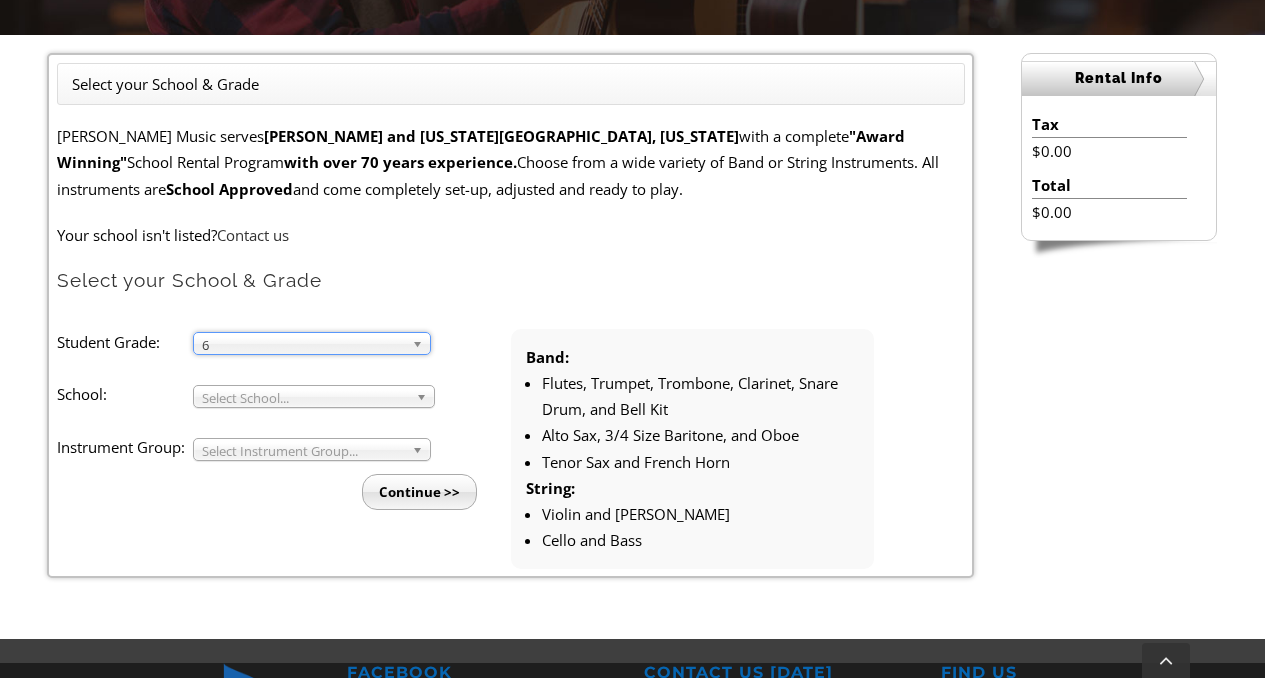 click on "Select School..." at bounding box center [305, 398] 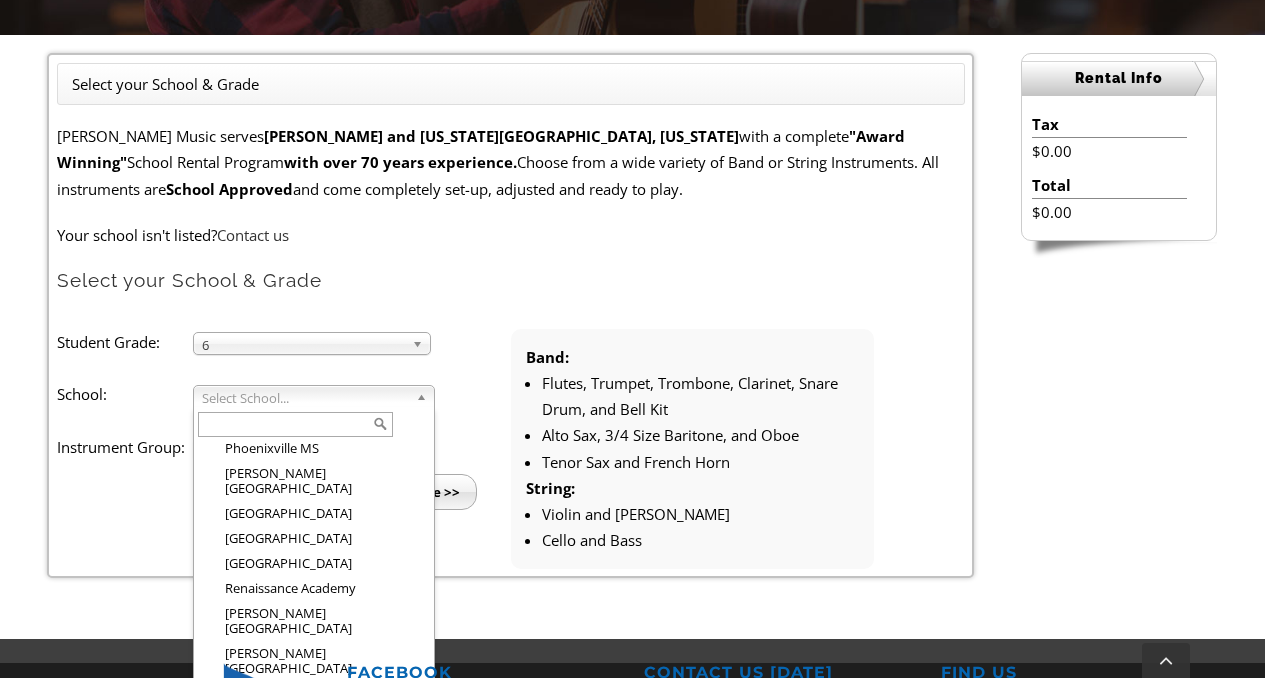 scroll, scrollTop: 2658, scrollLeft: 0, axis: vertical 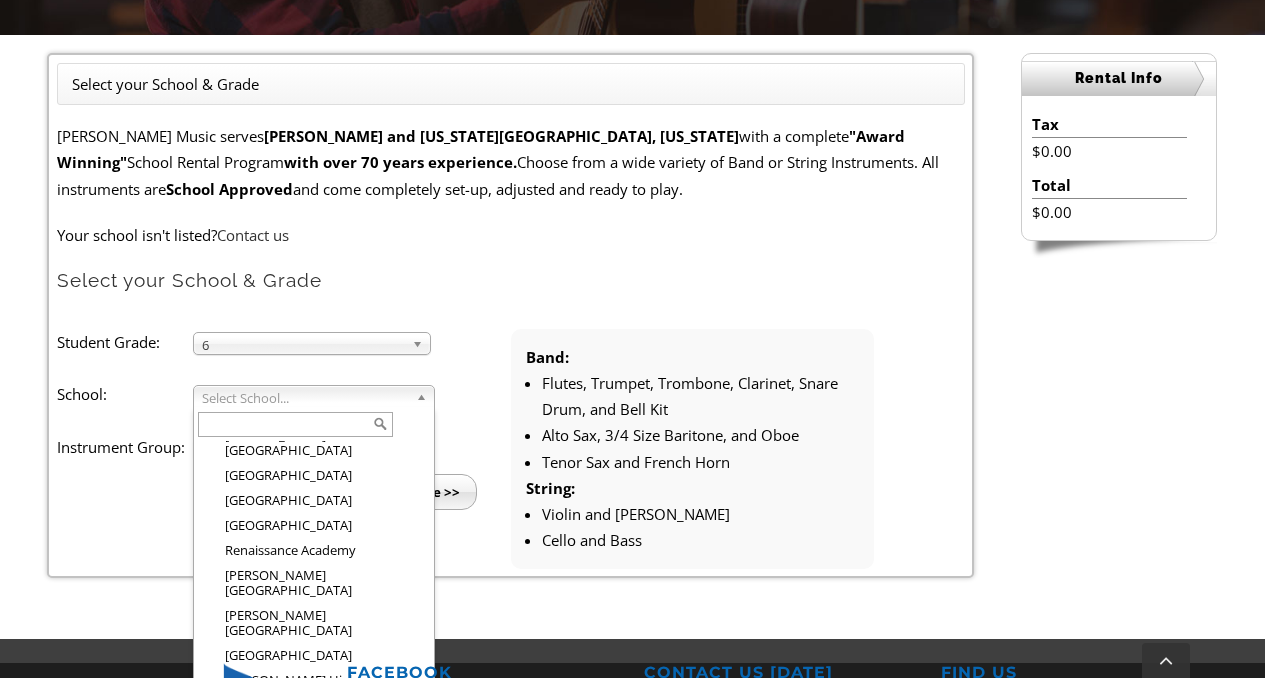 click on "[GEOGRAPHIC_DATA]" at bounding box center (320, 885) 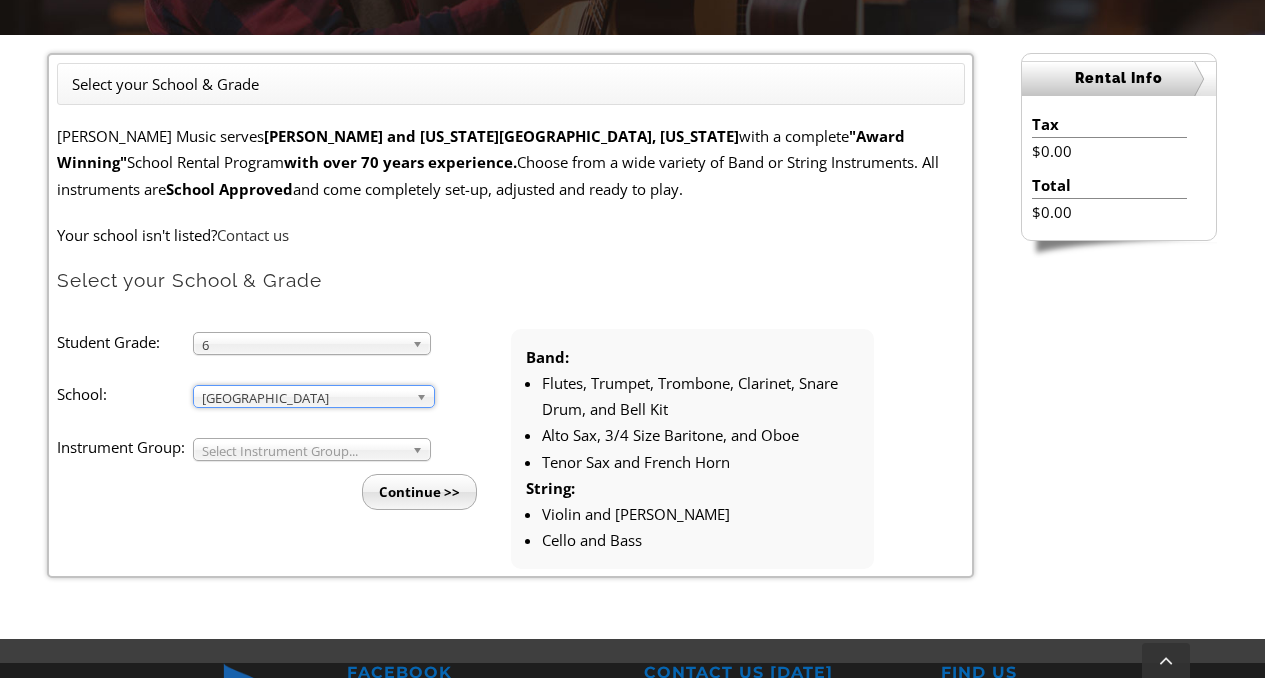 click on "Select Instrument Group..." at bounding box center [303, 451] 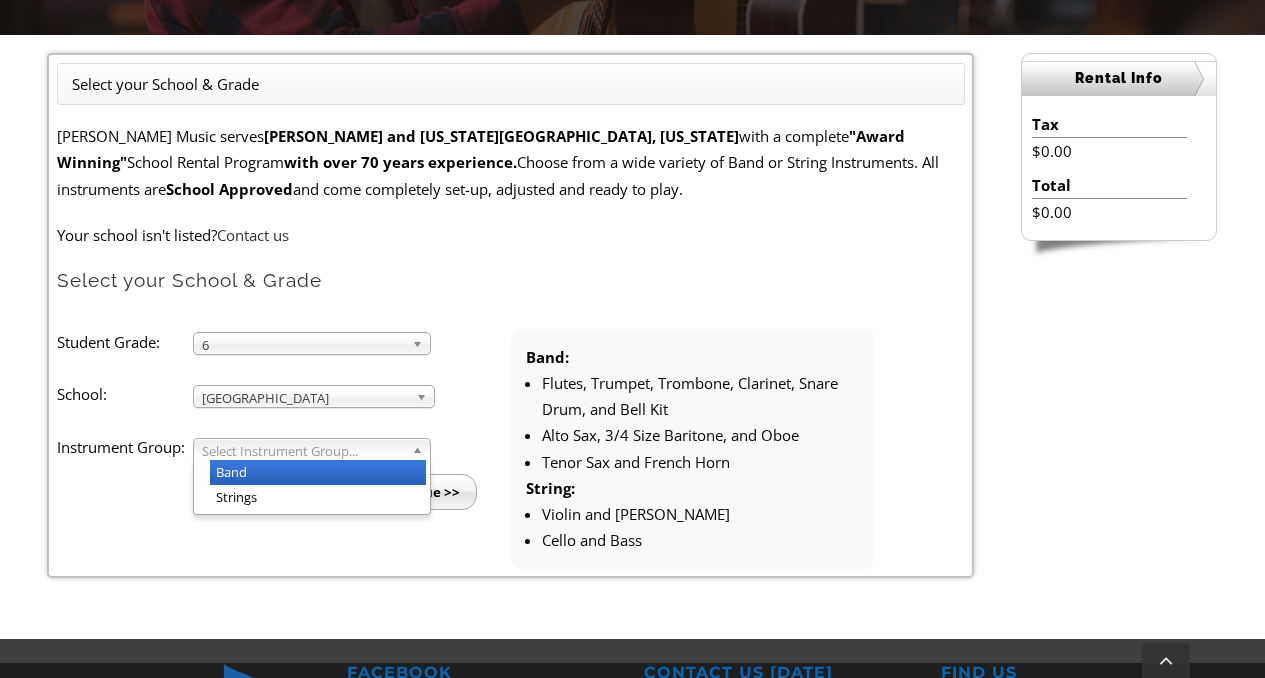 click on "Band" at bounding box center [318, 472] 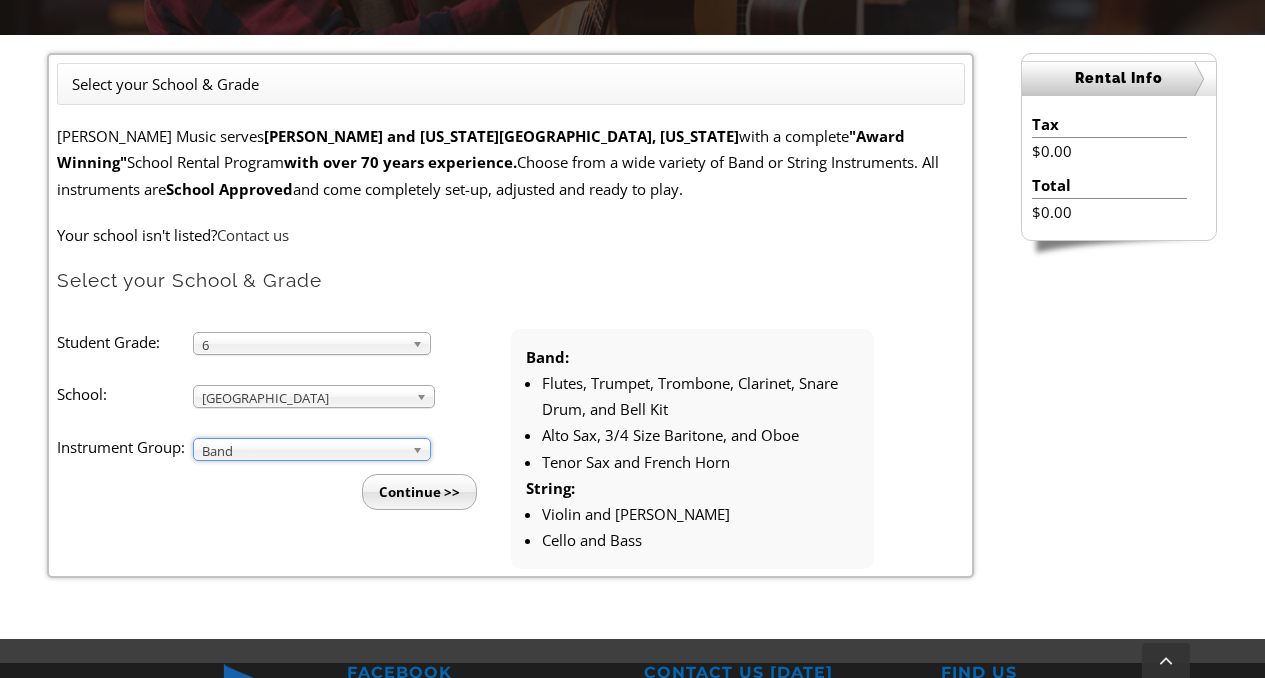 click on "Continue >>" at bounding box center (419, 492) 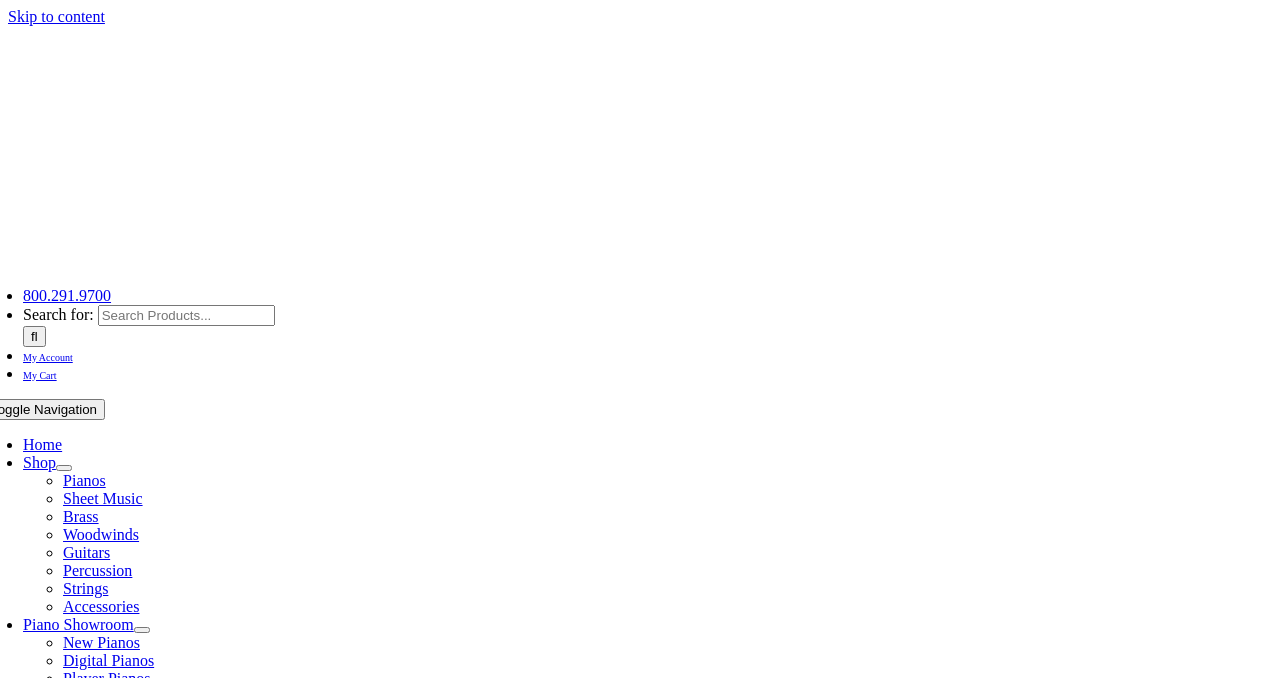 scroll, scrollTop: 0, scrollLeft: 0, axis: both 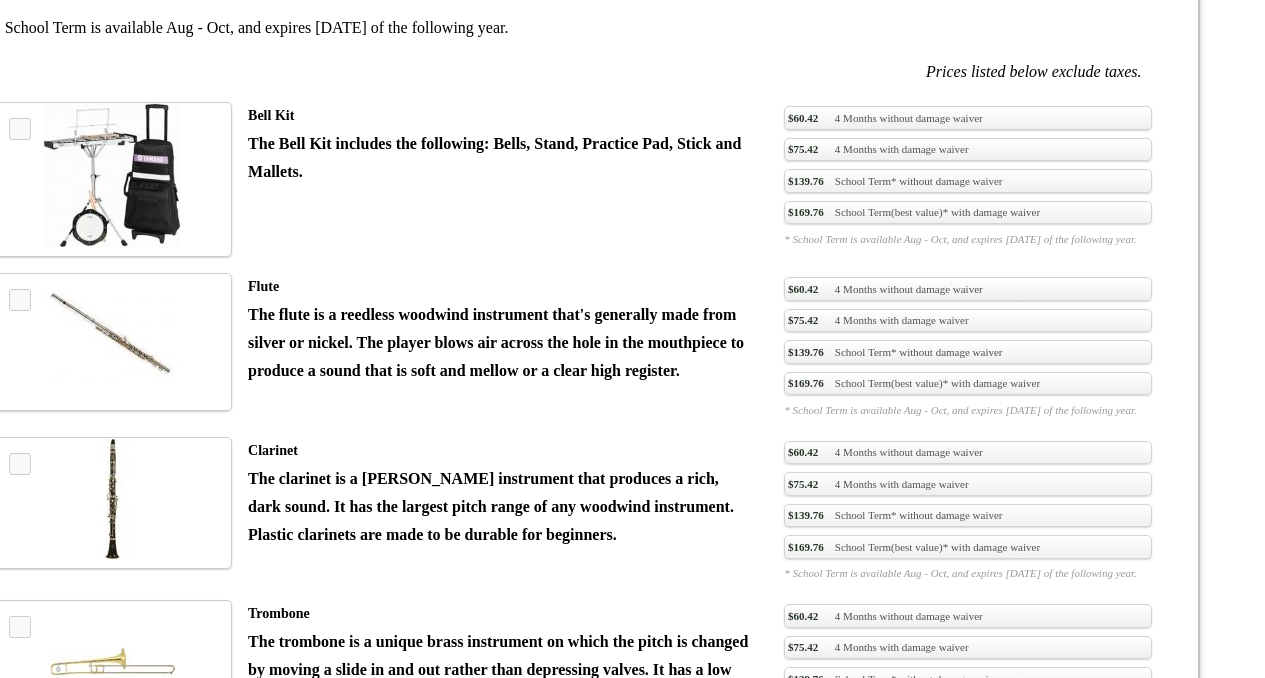 click on "$200.80  School Term* without damage waiver" at bounding box center [967, 1006] 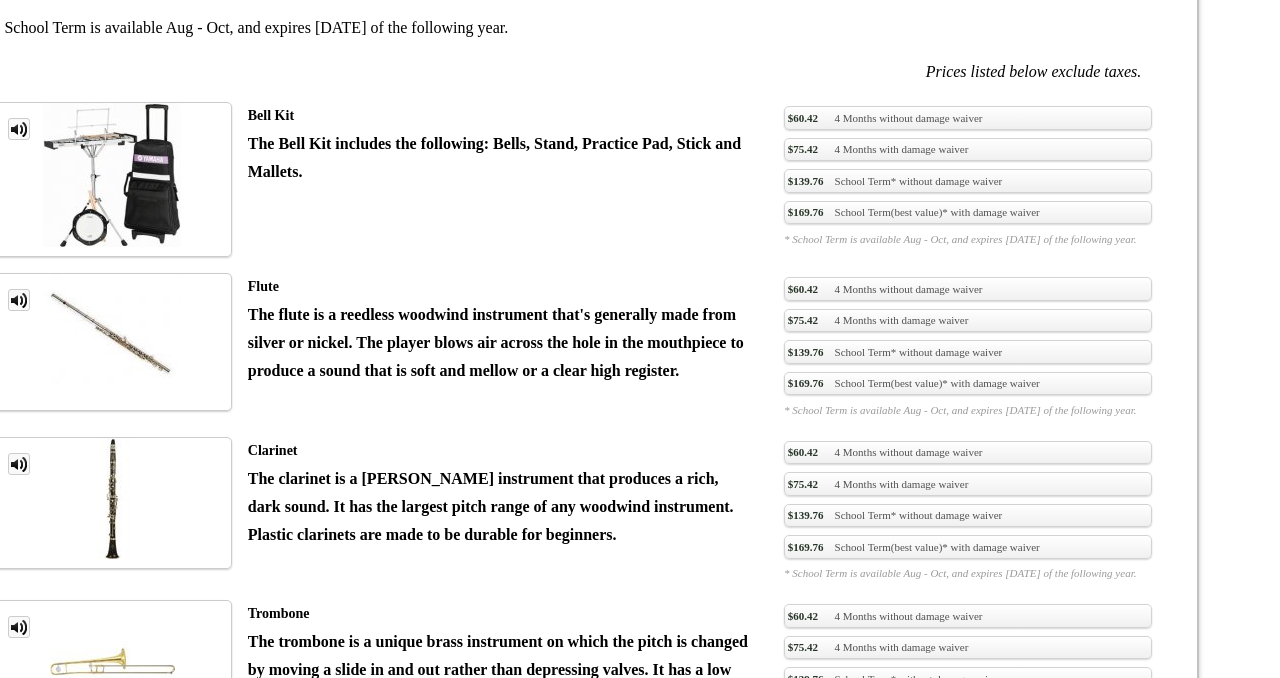 click on "Cancel" at bounding box center (648, 3923) 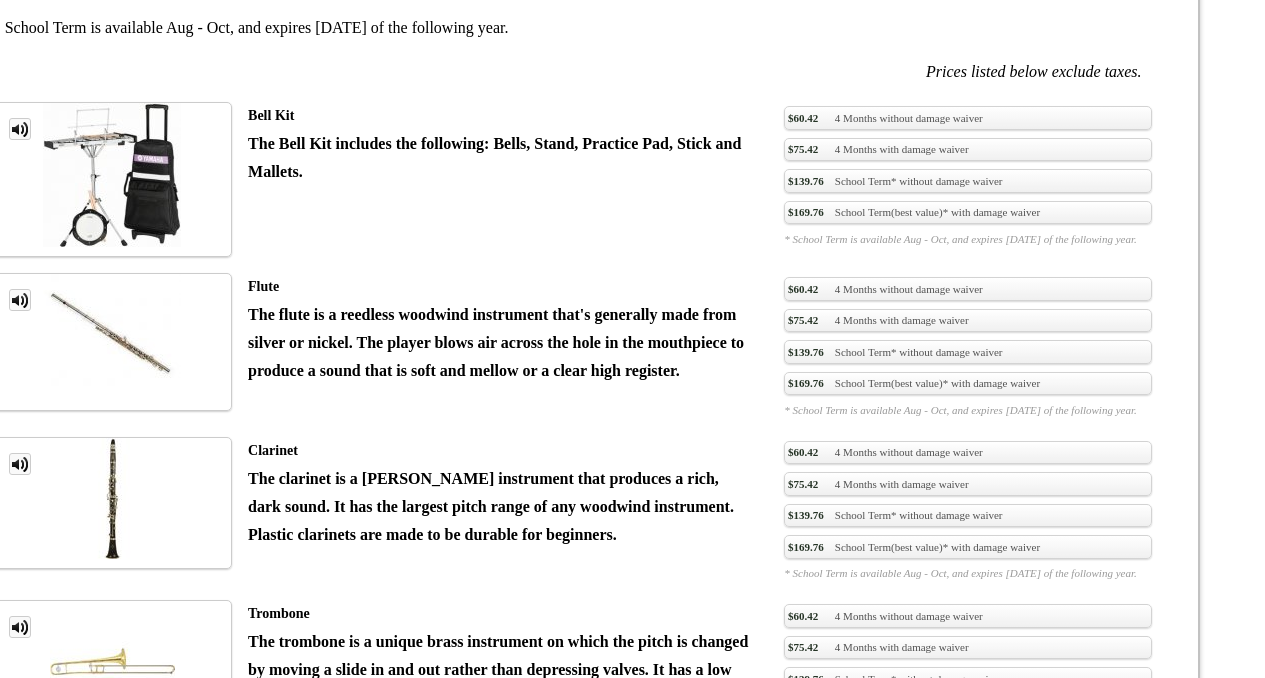 click on "$235.80  School Term(best value)* with damage waiver" at bounding box center (967, 1201) 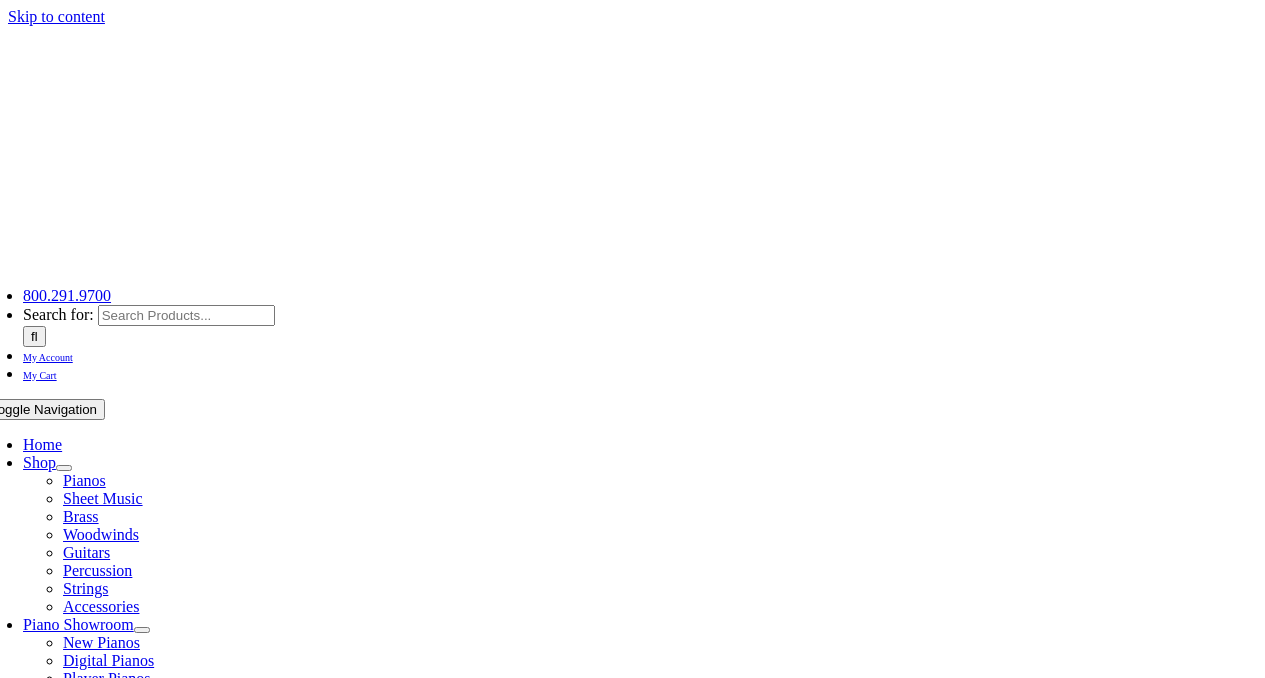 scroll, scrollTop: 0, scrollLeft: 0, axis: both 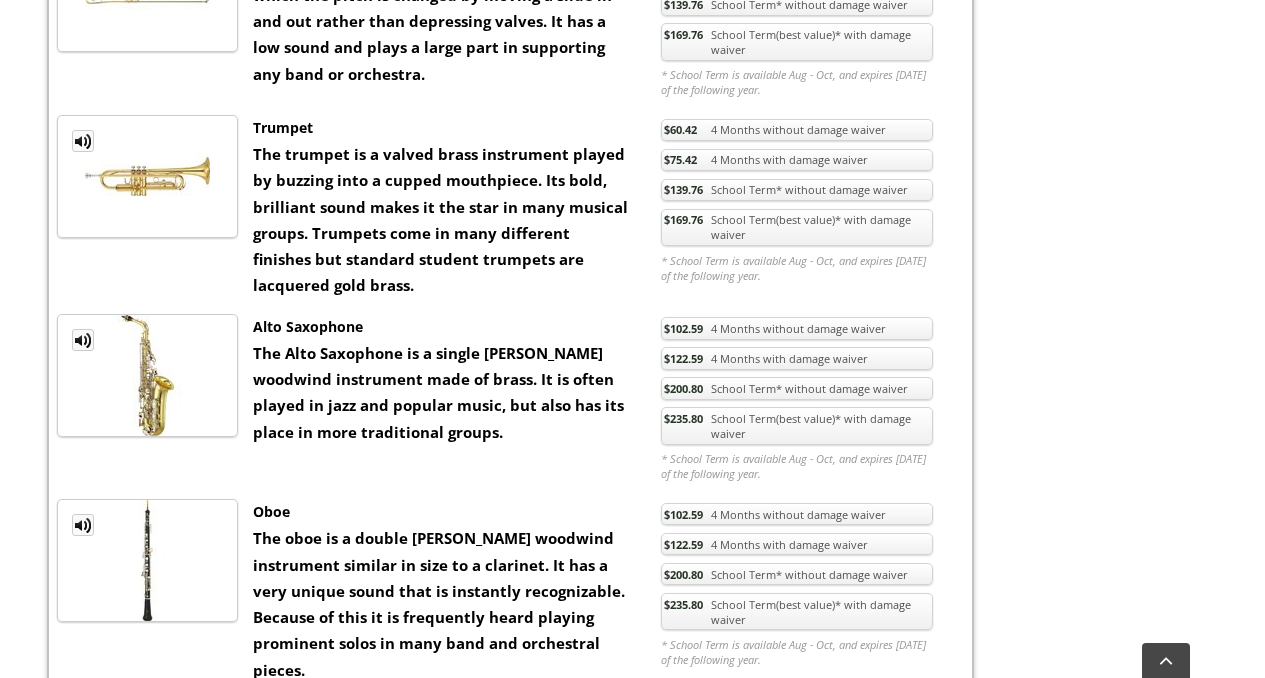 click on "$235.80  School Term(best value)* with damage waiver" at bounding box center [797, 426] 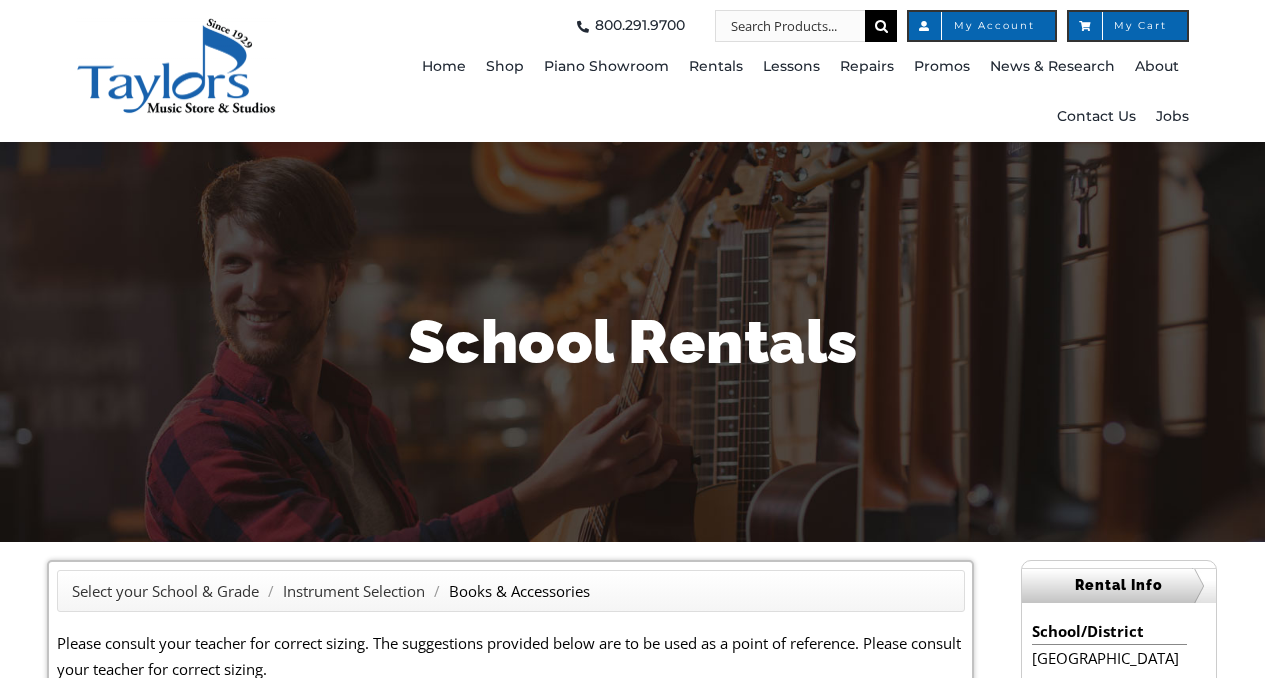 scroll, scrollTop: 0, scrollLeft: 0, axis: both 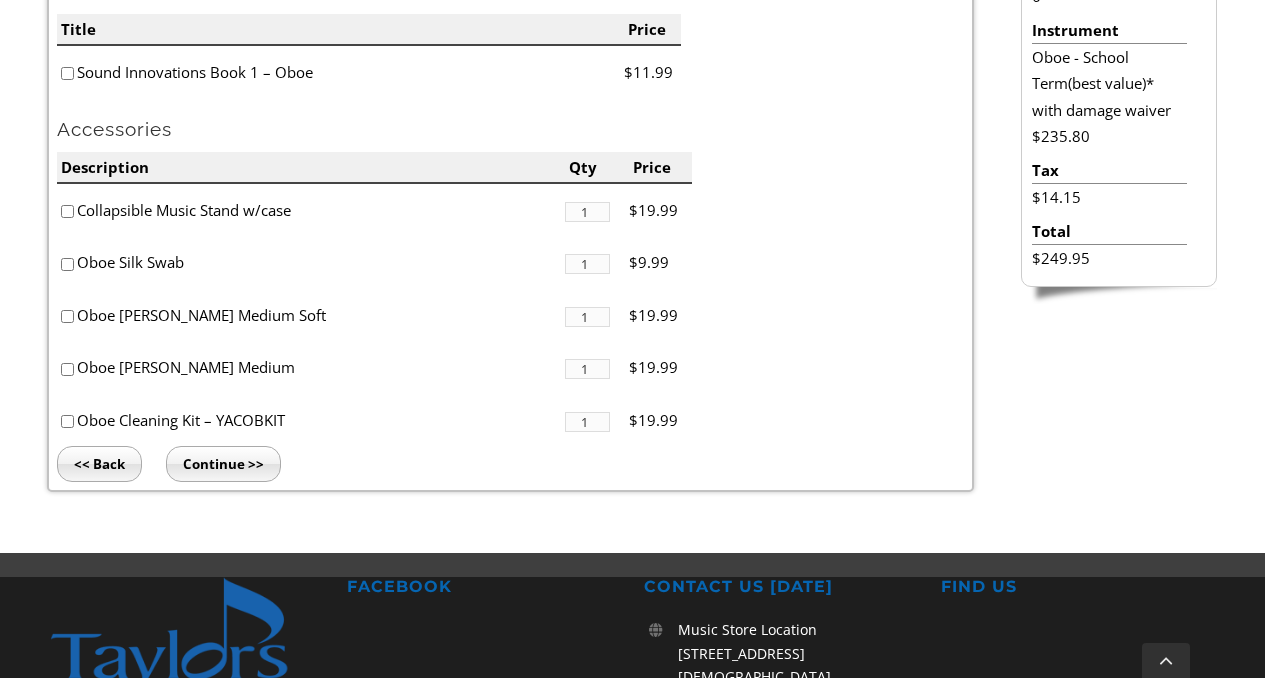 click on "<< Back" at bounding box center (99, 464) 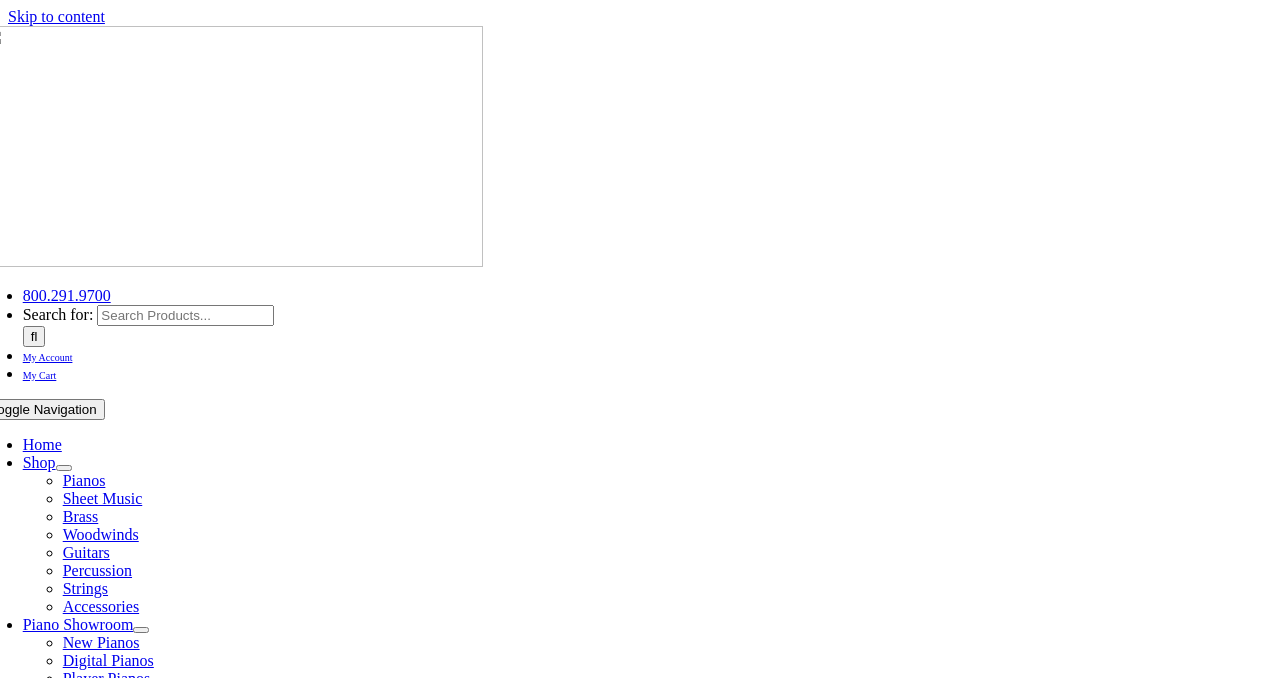 scroll, scrollTop: 0, scrollLeft: 0, axis: both 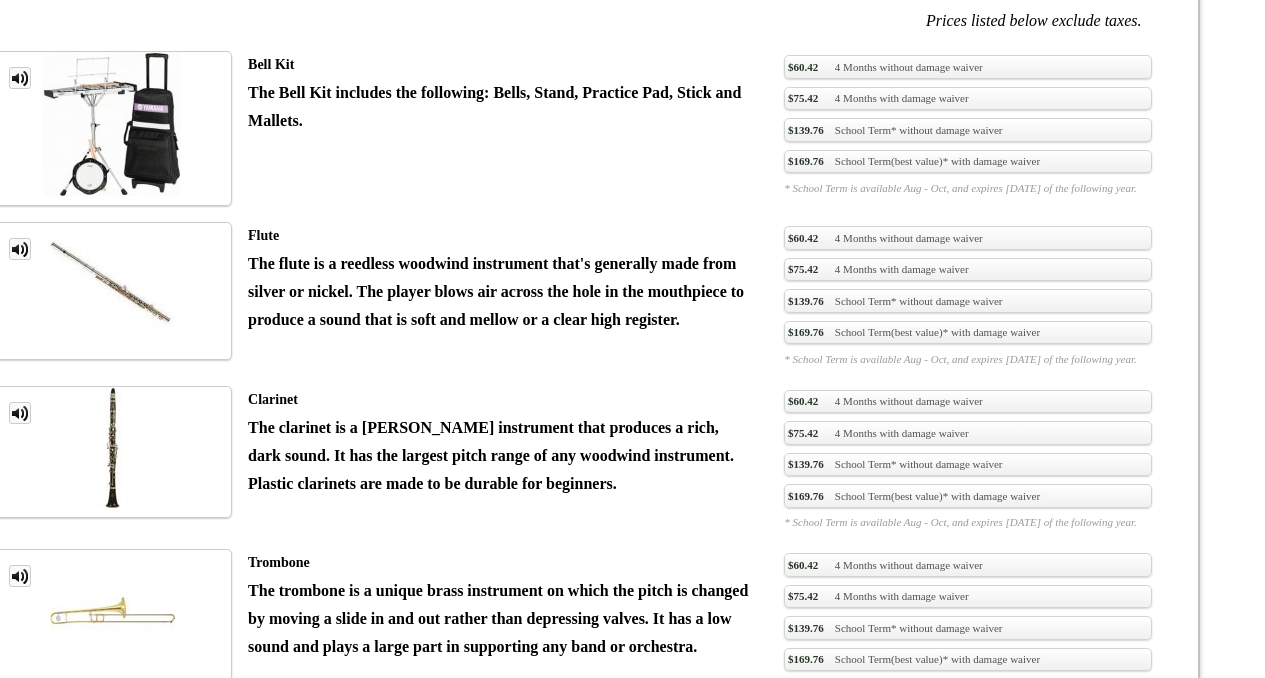 click on "$235.80  School Term(best value)* with damage waiver" at bounding box center (967, 987) 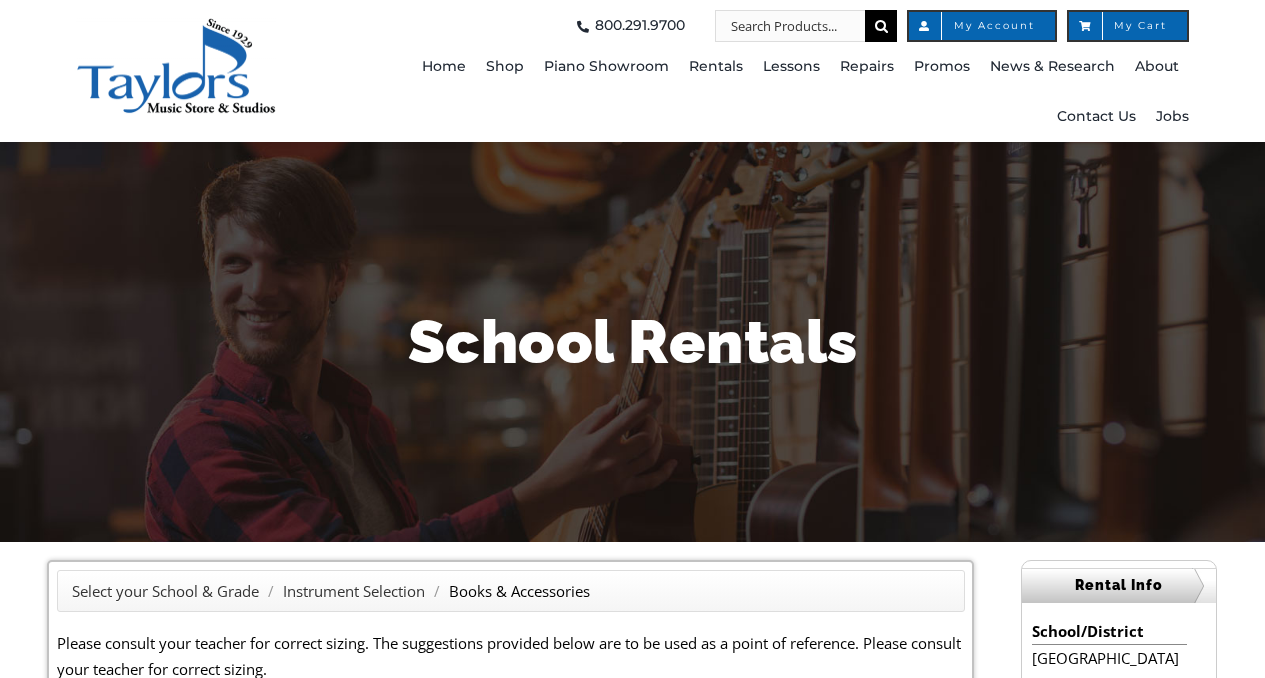 scroll, scrollTop: 0, scrollLeft: 0, axis: both 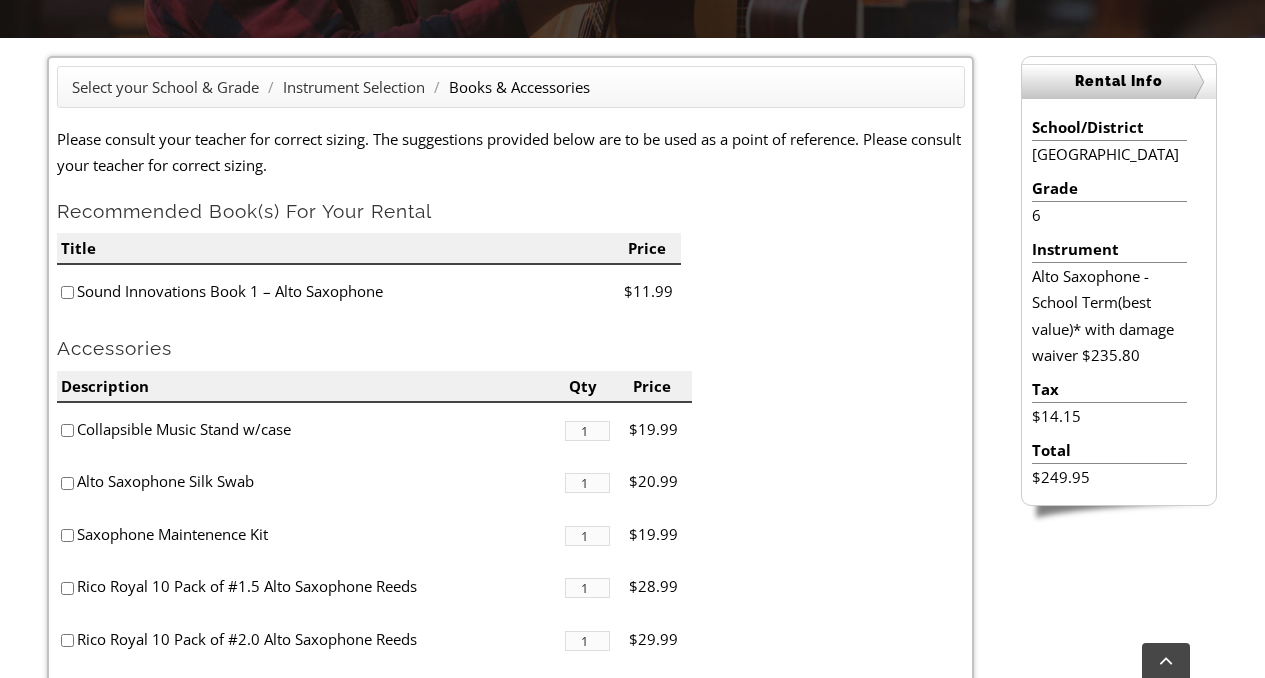 click at bounding box center [67, 292] 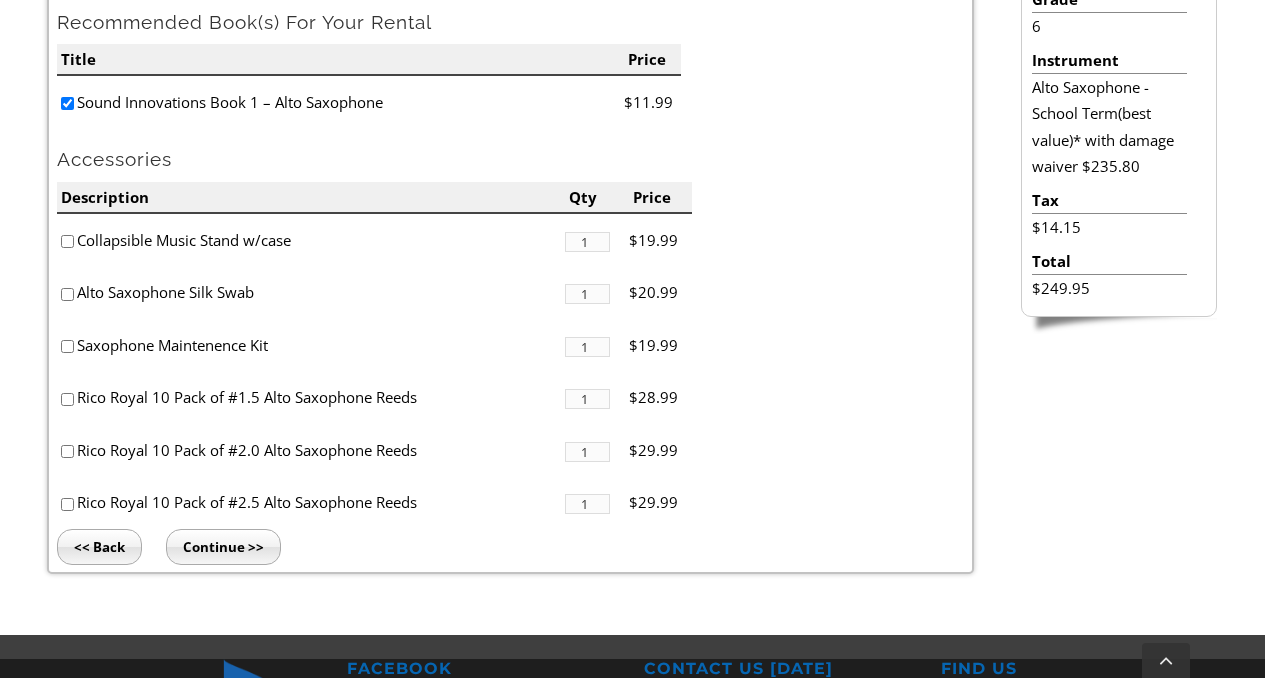 scroll, scrollTop: 770, scrollLeft: 0, axis: vertical 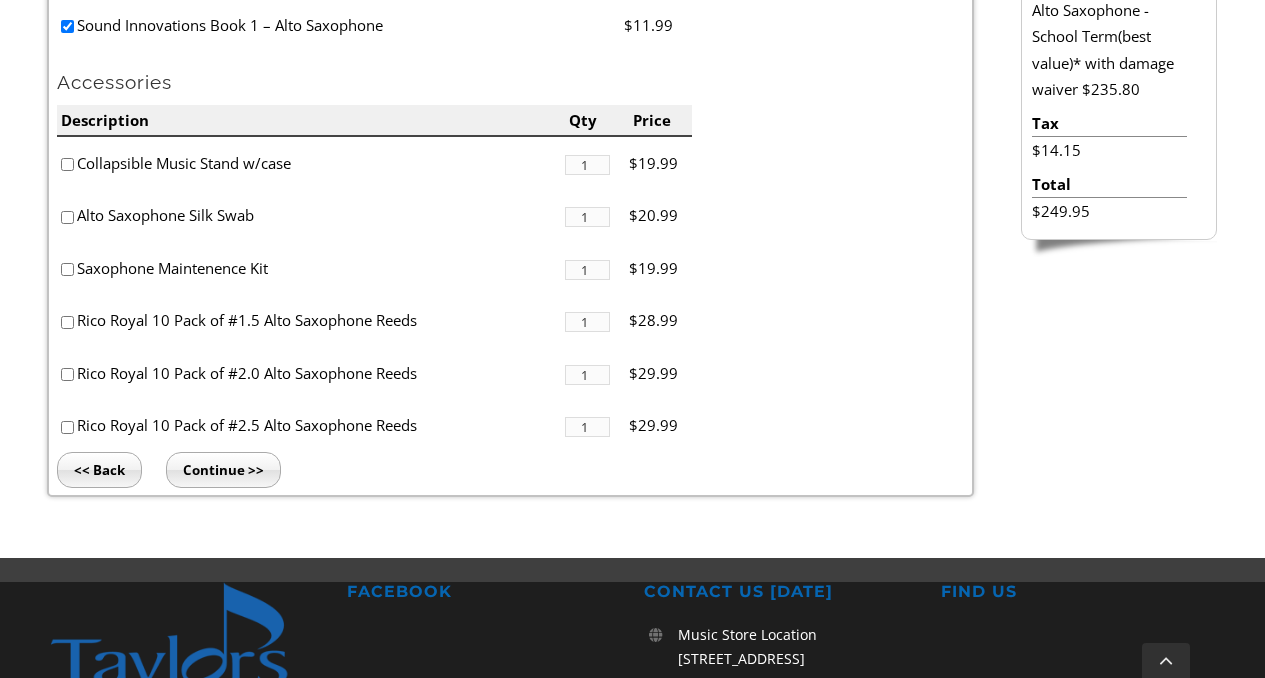 click at bounding box center [67, 427] 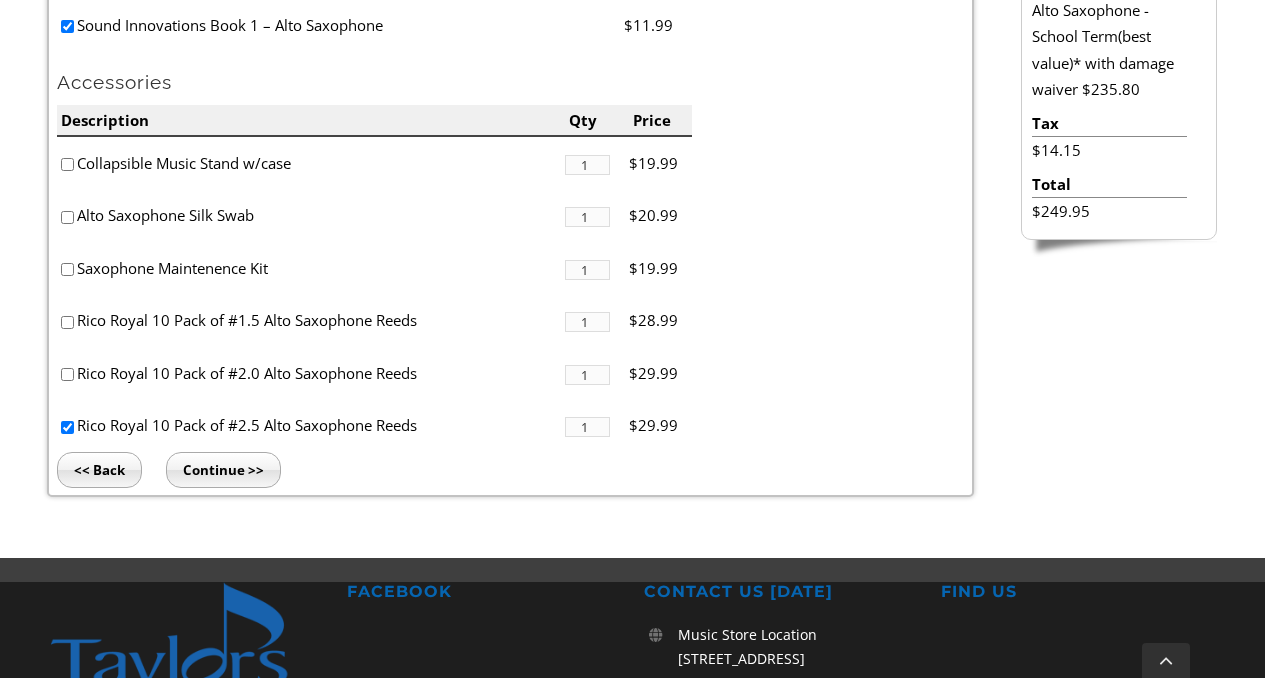 click on "Continue >>" at bounding box center (223, 470) 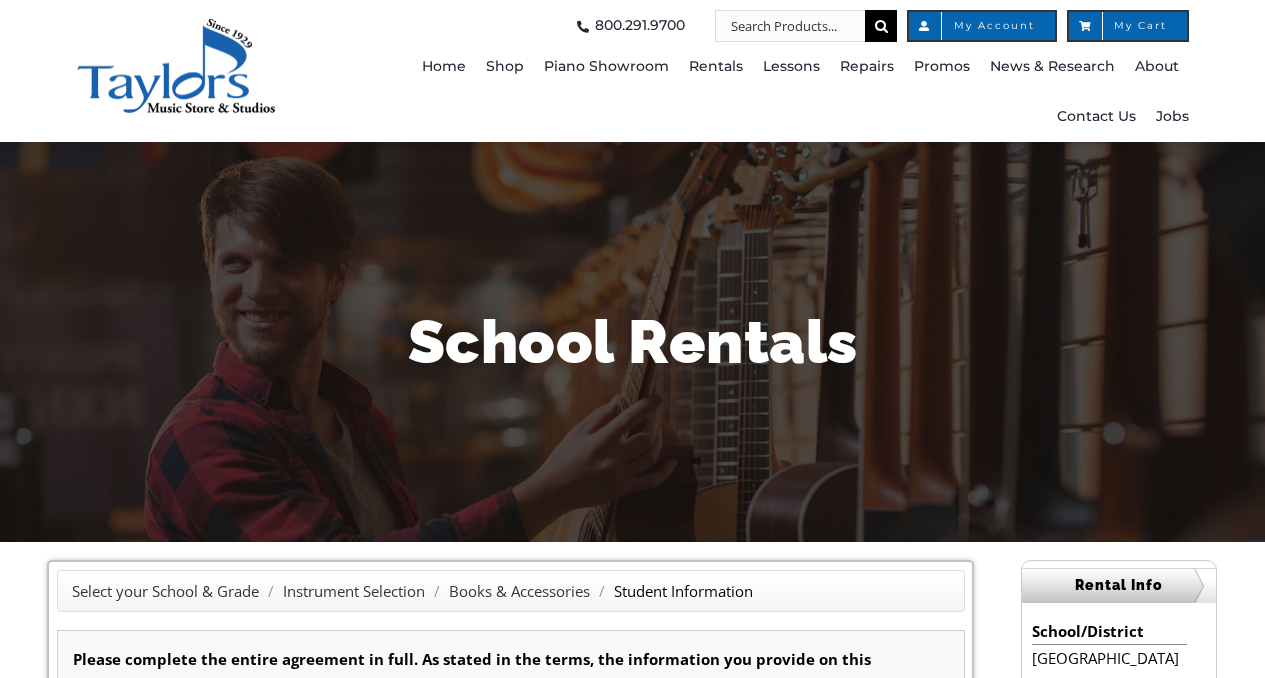 scroll, scrollTop: 0, scrollLeft: 0, axis: both 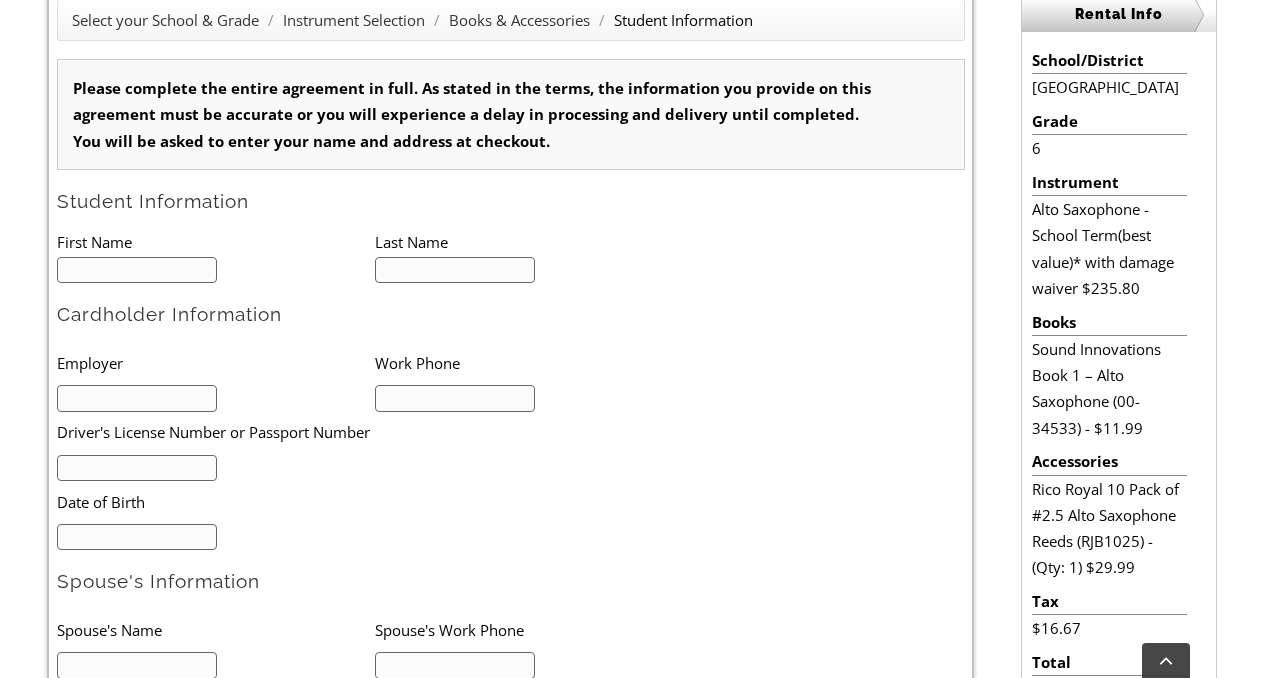 click at bounding box center (137, 270) 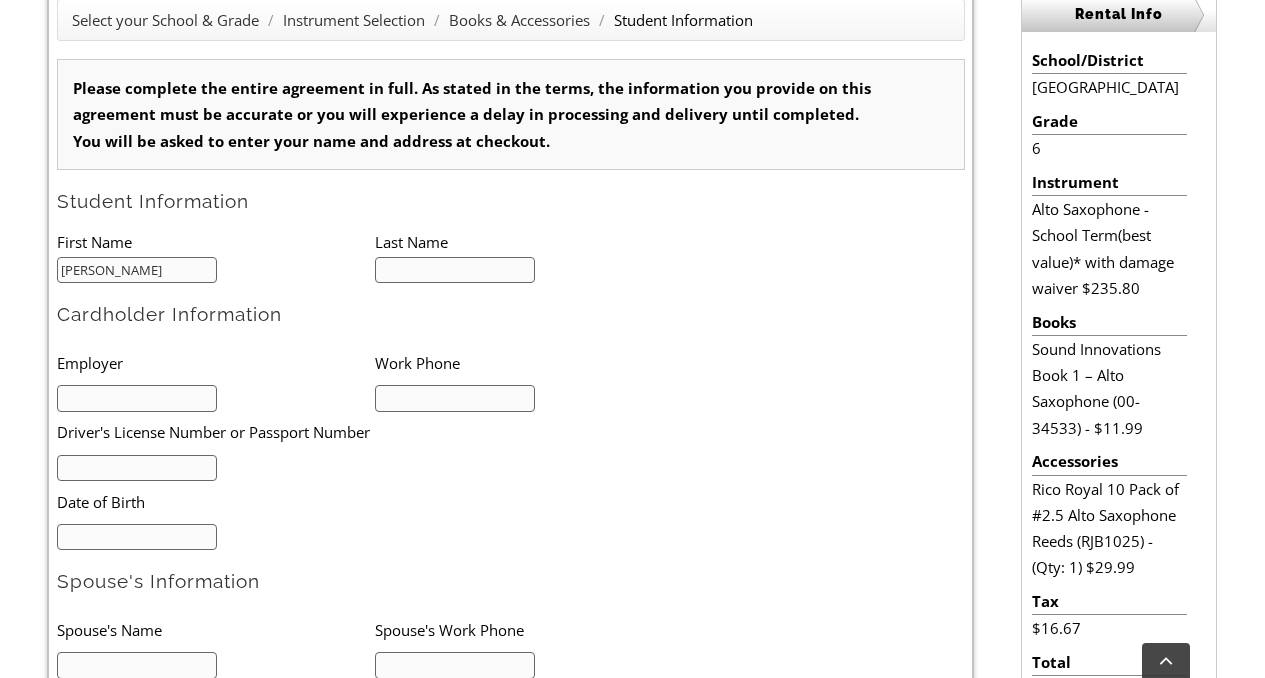 type on "Luca" 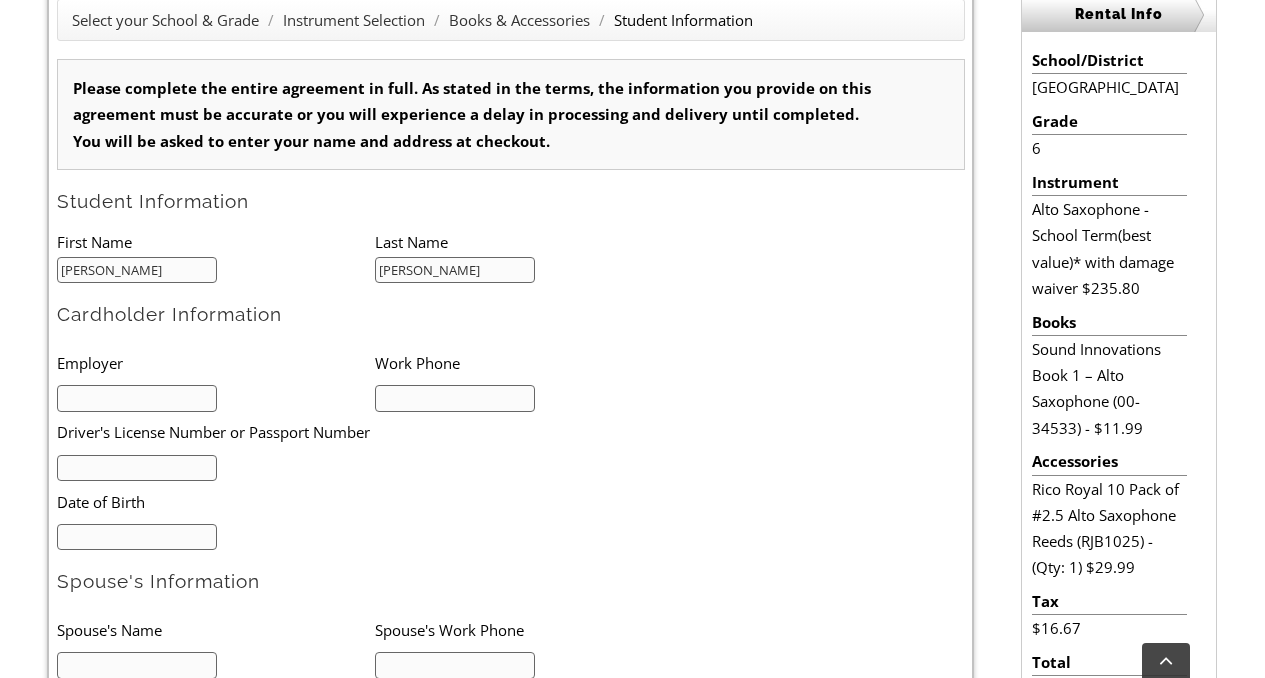 type on "Sirianni" 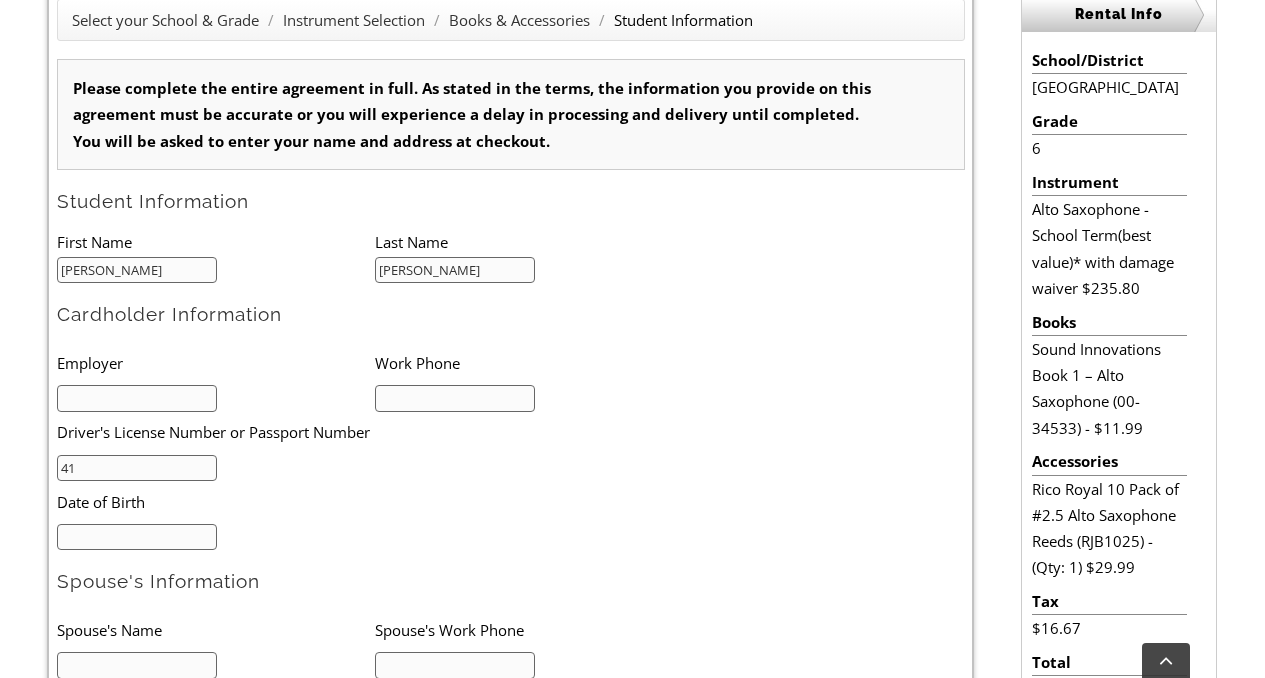 type on "4" 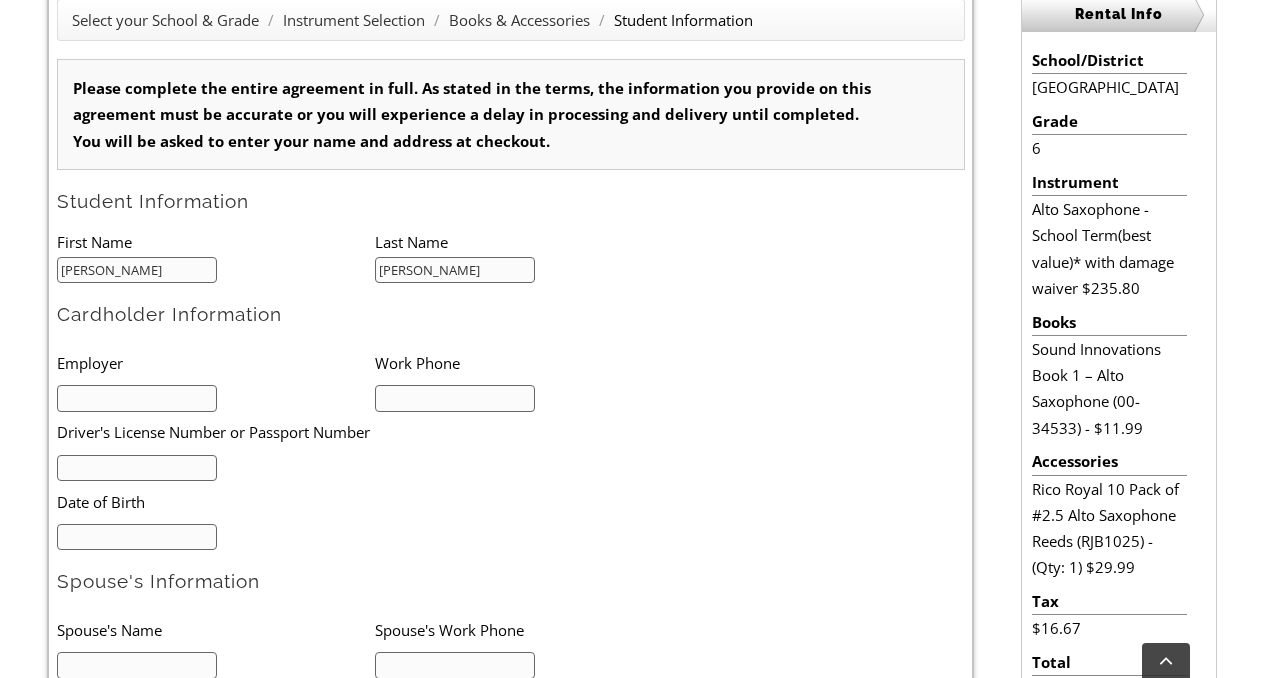 click at bounding box center (137, 468) 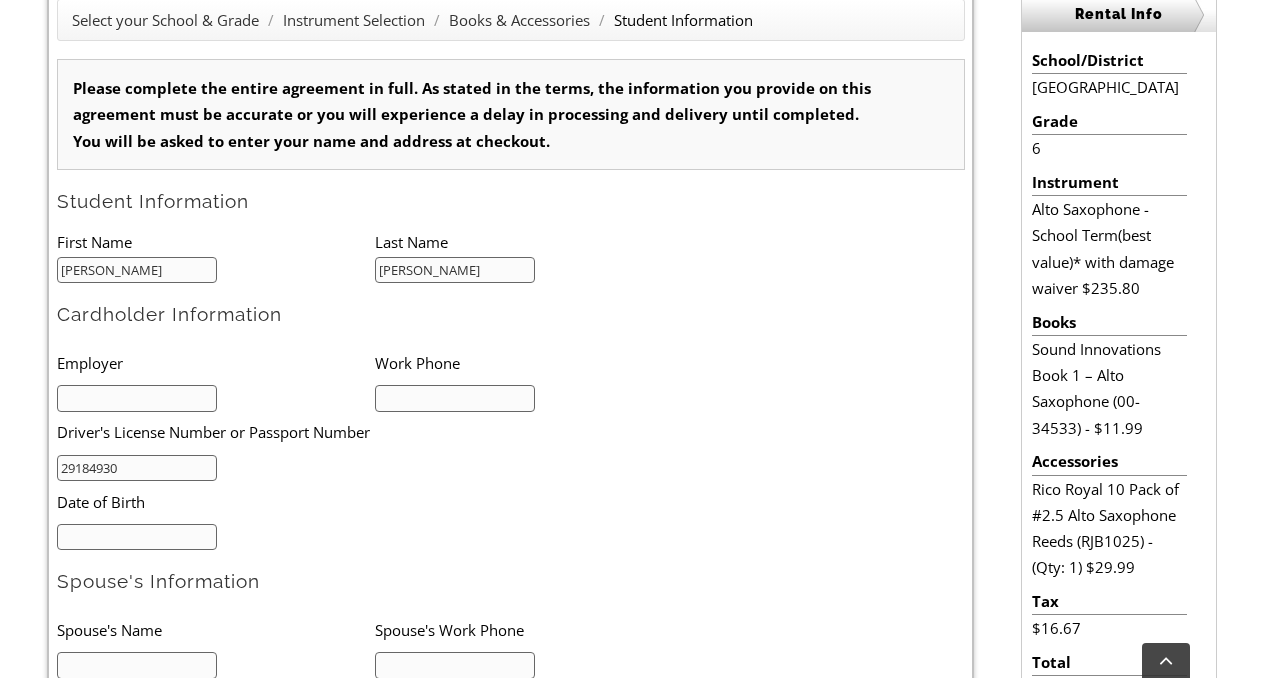 type on "29184930" 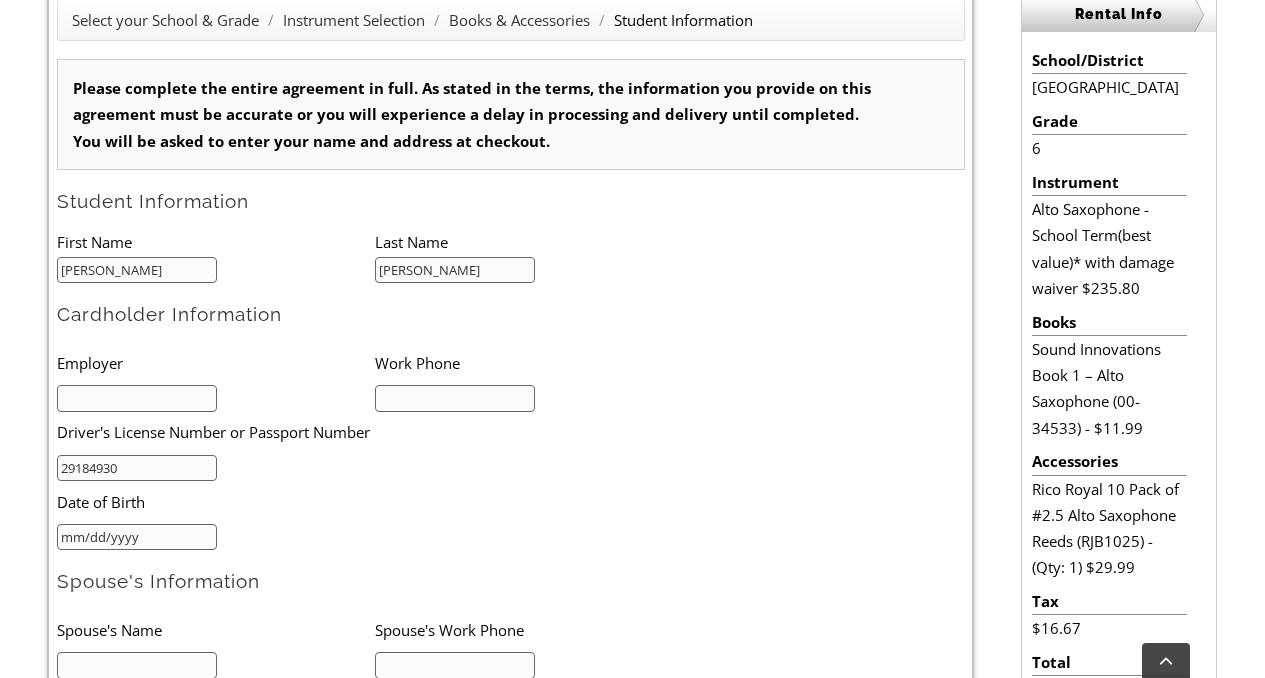 click on "mm/dd/yyyy" at bounding box center (137, 537) 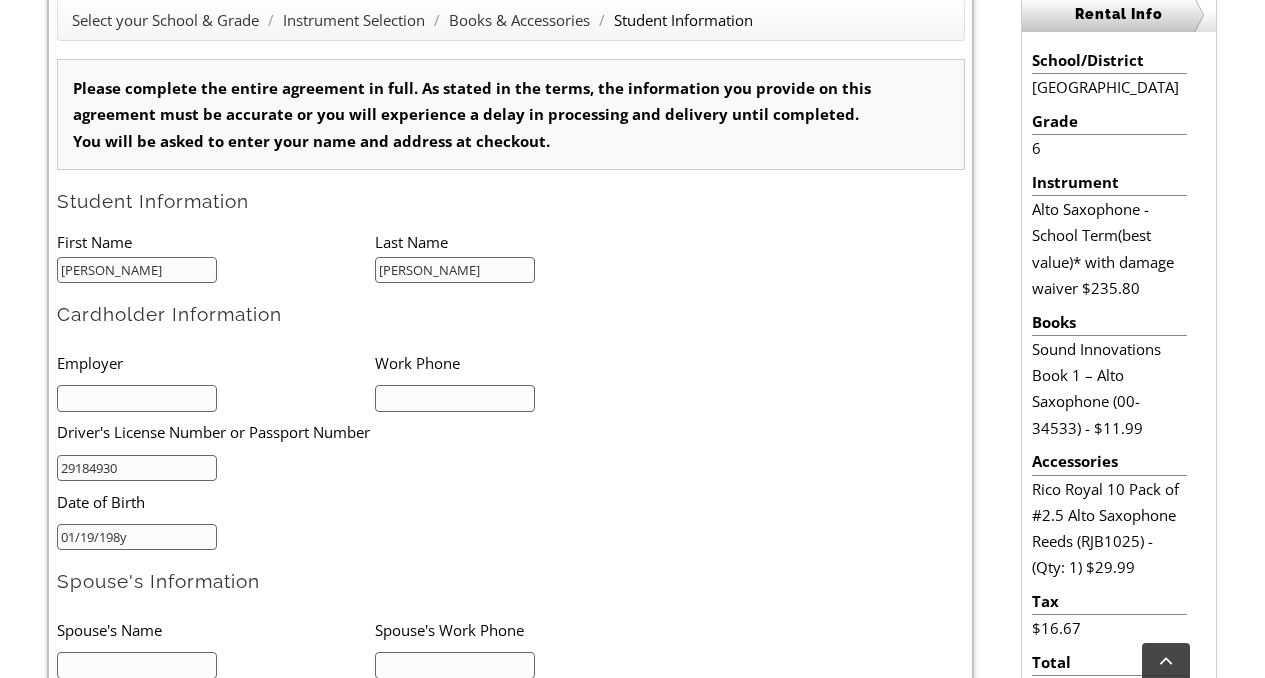 type on "01/19/1980" 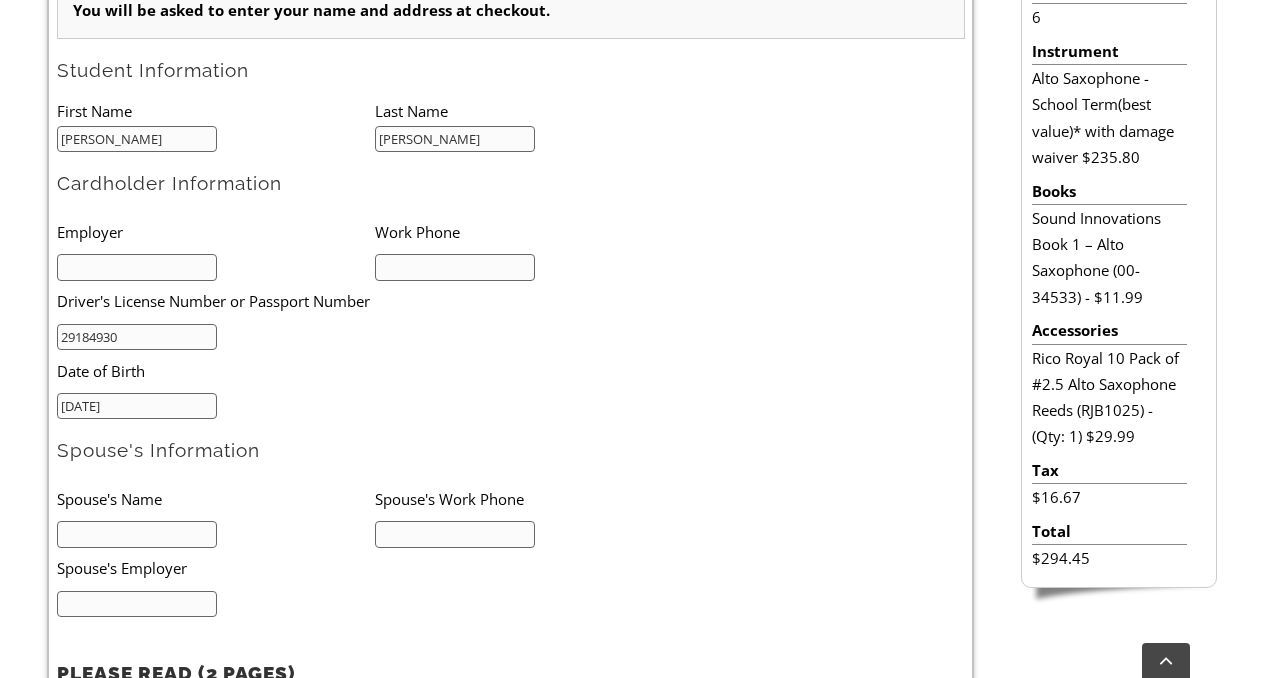 scroll, scrollTop: 686, scrollLeft: 0, axis: vertical 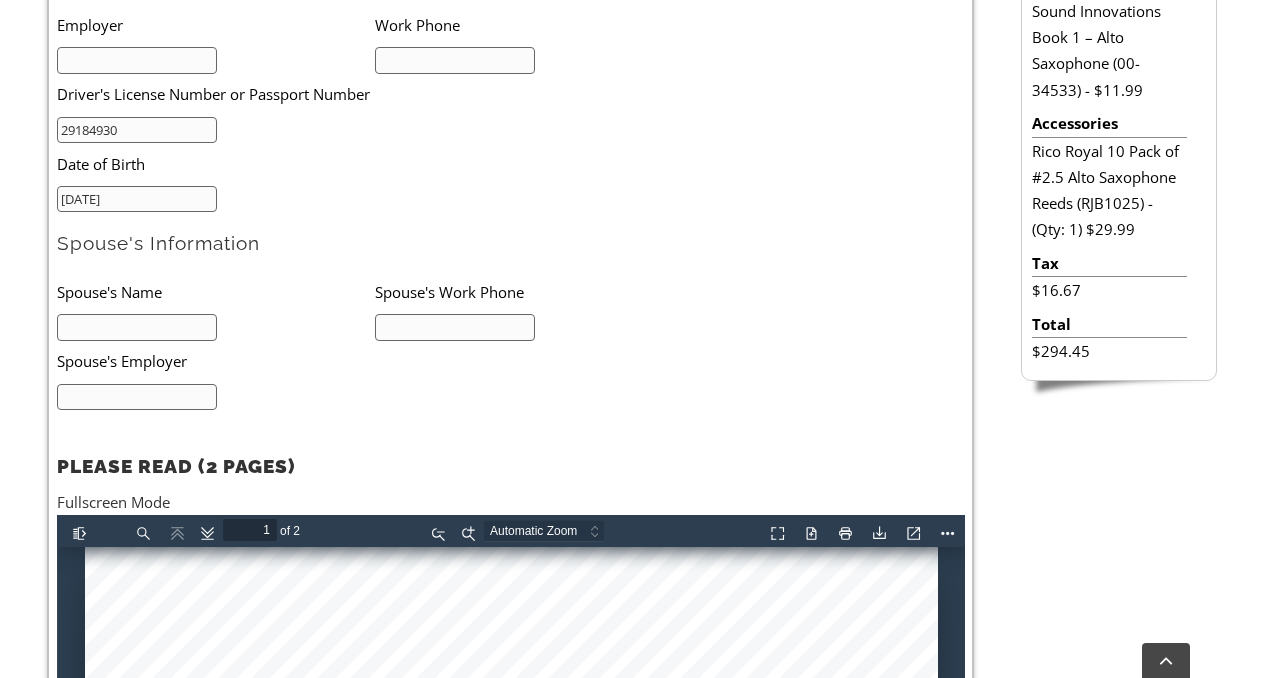 click at bounding box center (137, 327) 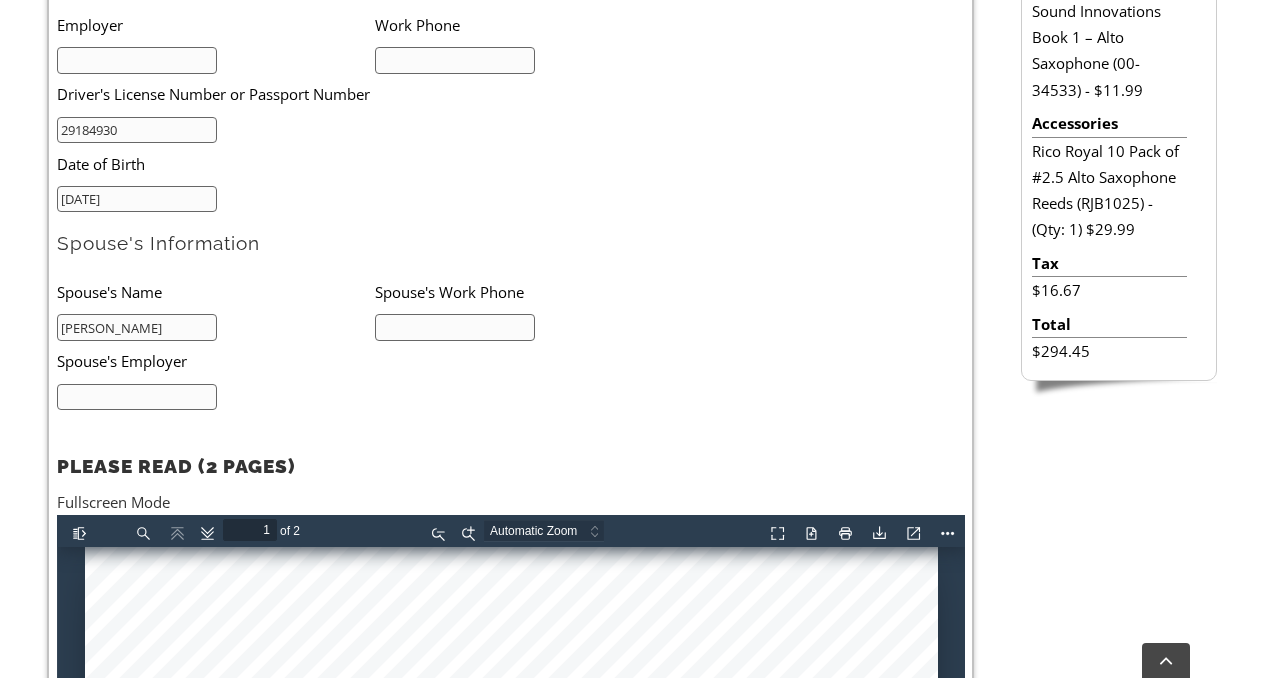 type on "Marc Sirianni" 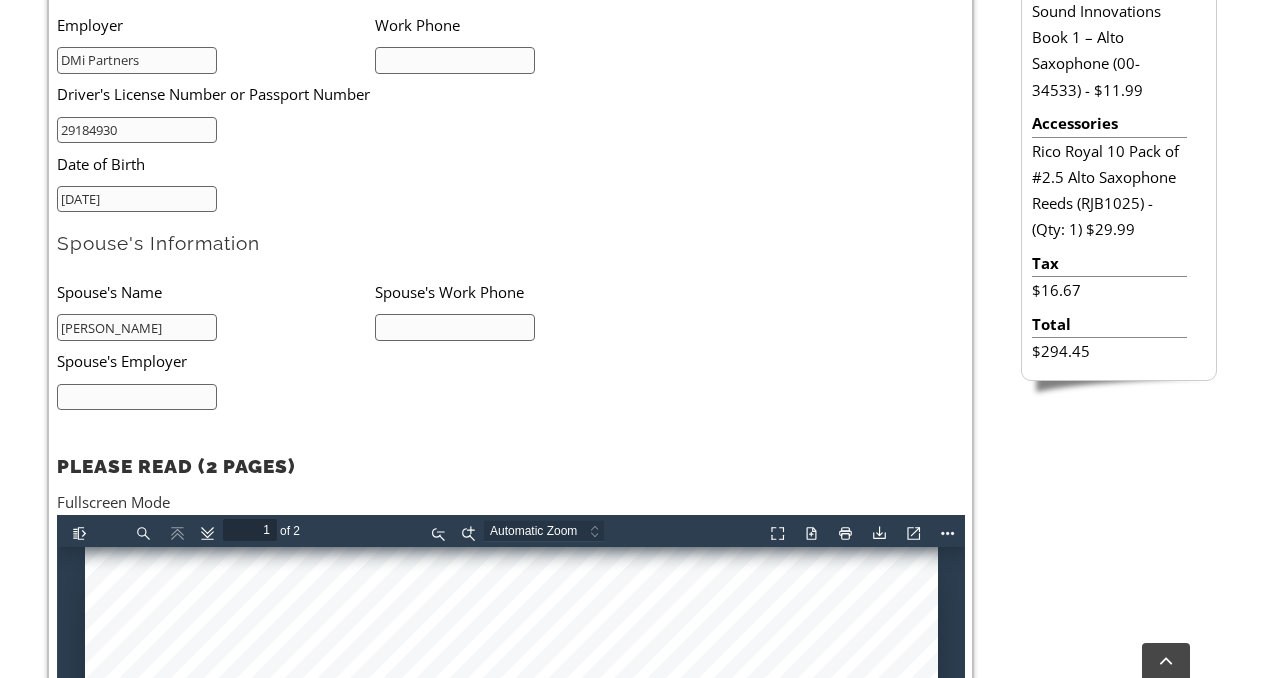type on "DMi Partners" 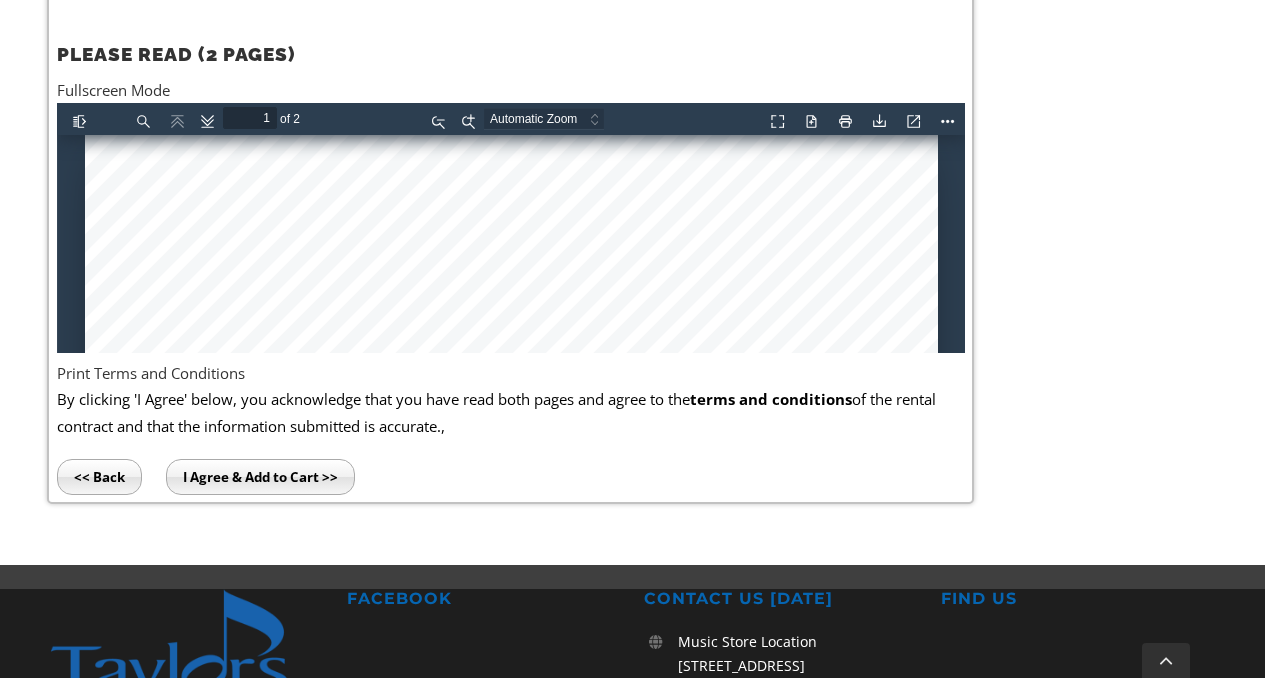scroll, scrollTop: 1332, scrollLeft: 0, axis: vertical 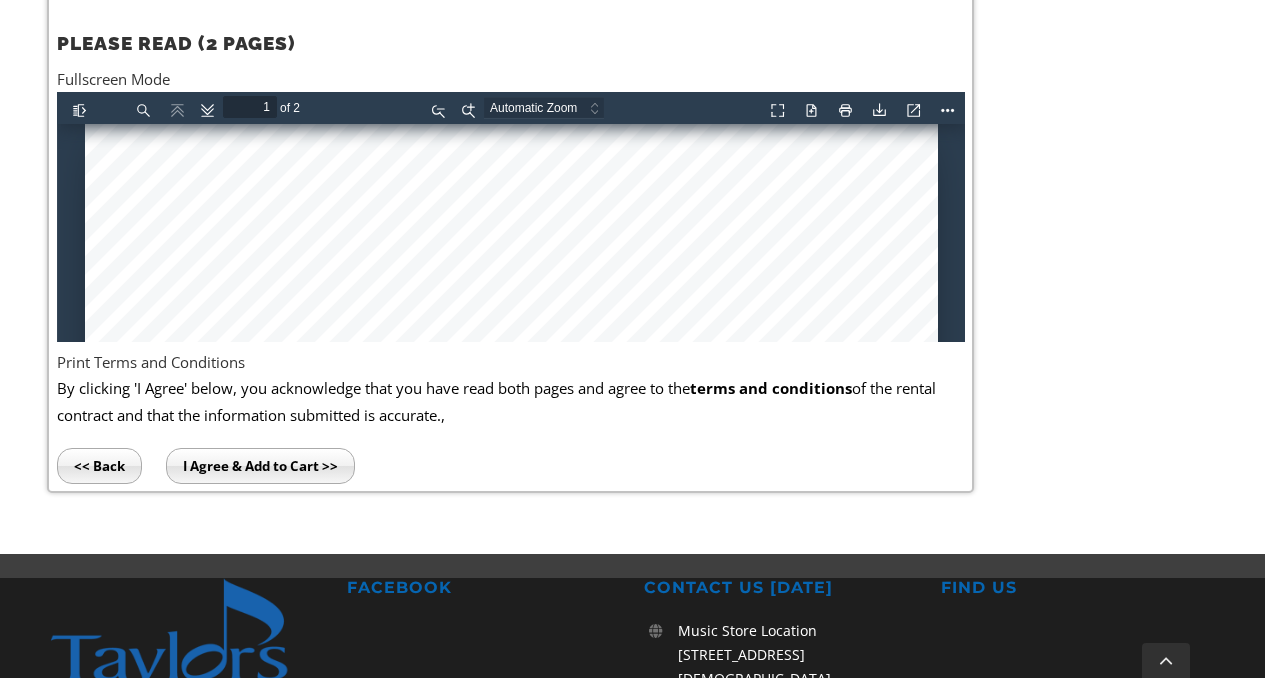 type on "Feith Systems" 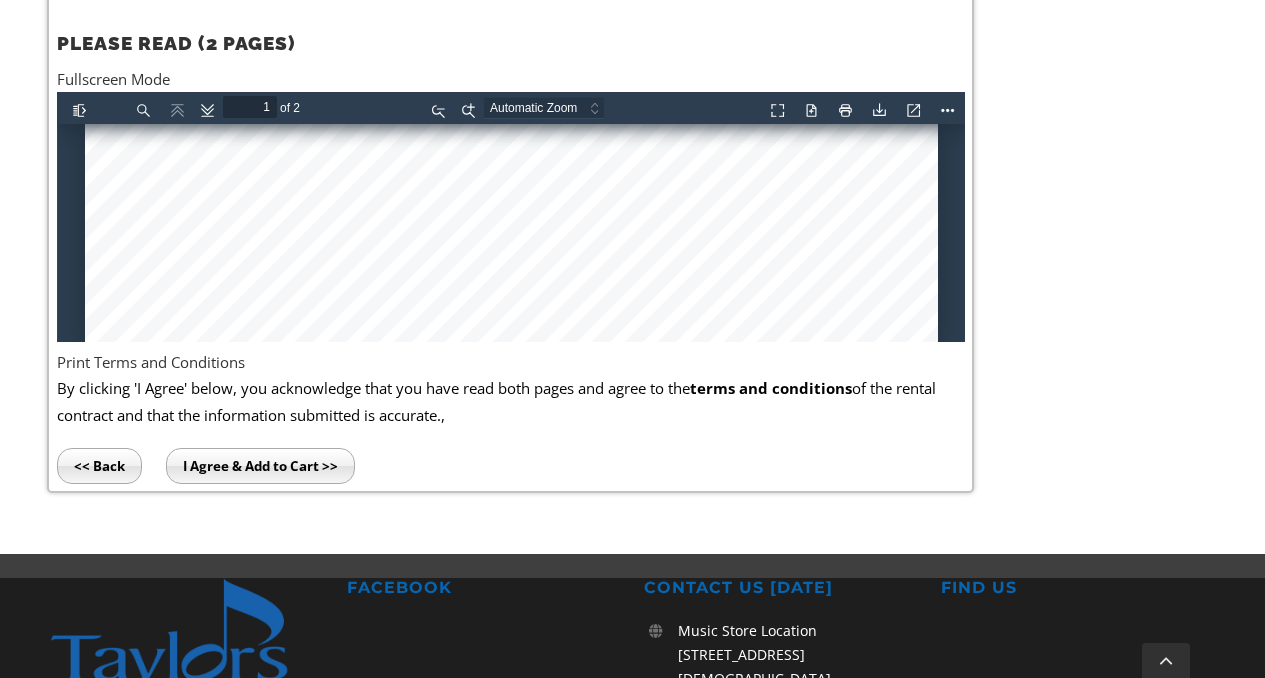 type on "2" 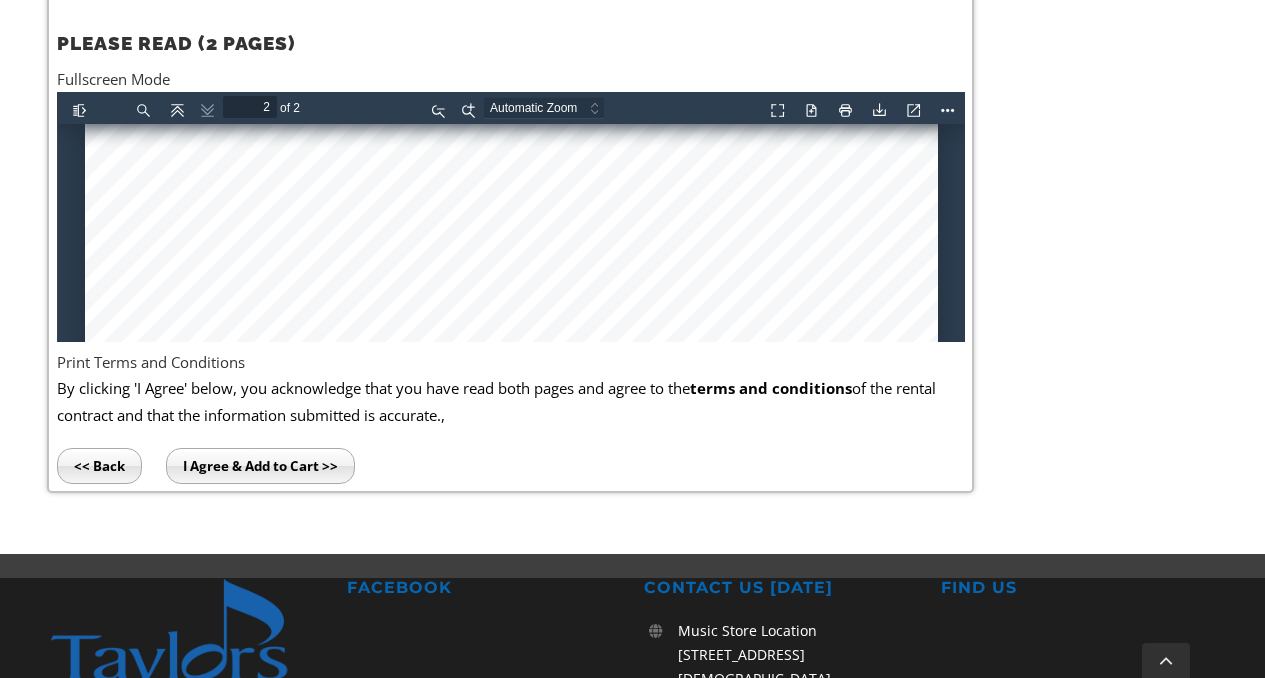 scroll, scrollTop: 2621, scrollLeft: 0, axis: vertical 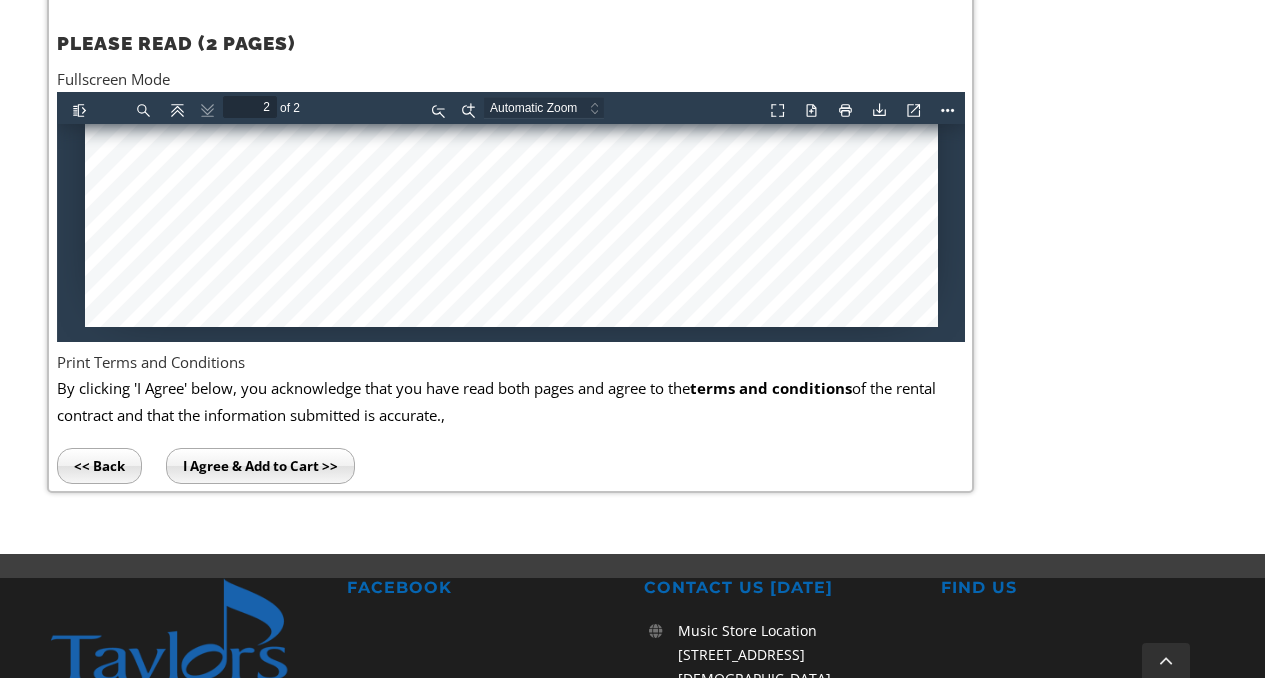 click on "I Agree & Add to Cart >>" at bounding box center [260, 466] 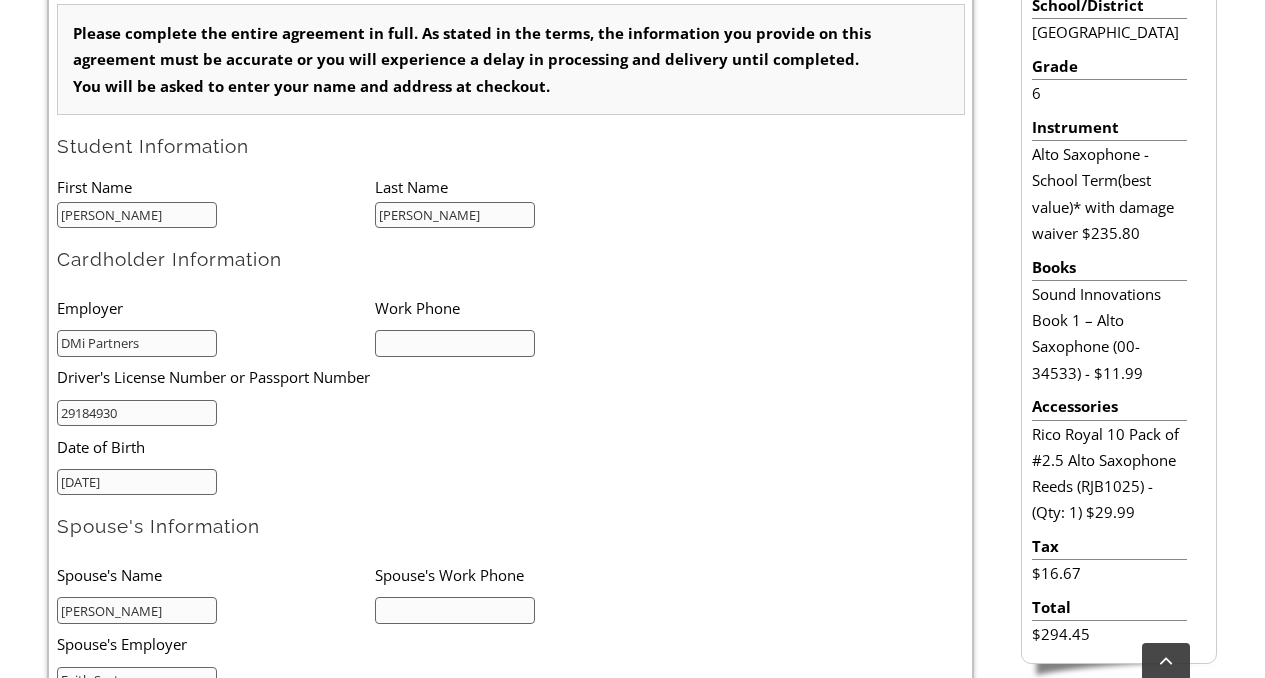 scroll, scrollTop: 676, scrollLeft: 0, axis: vertical 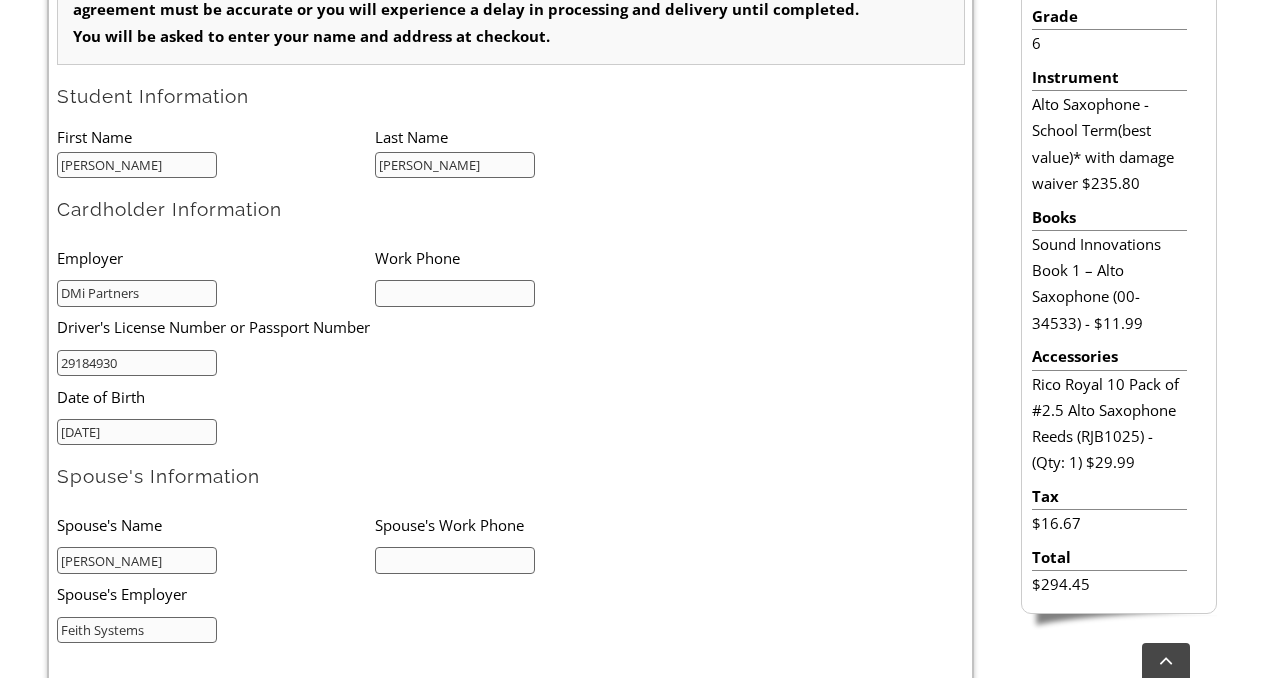 click at bounding box center [455, 293] 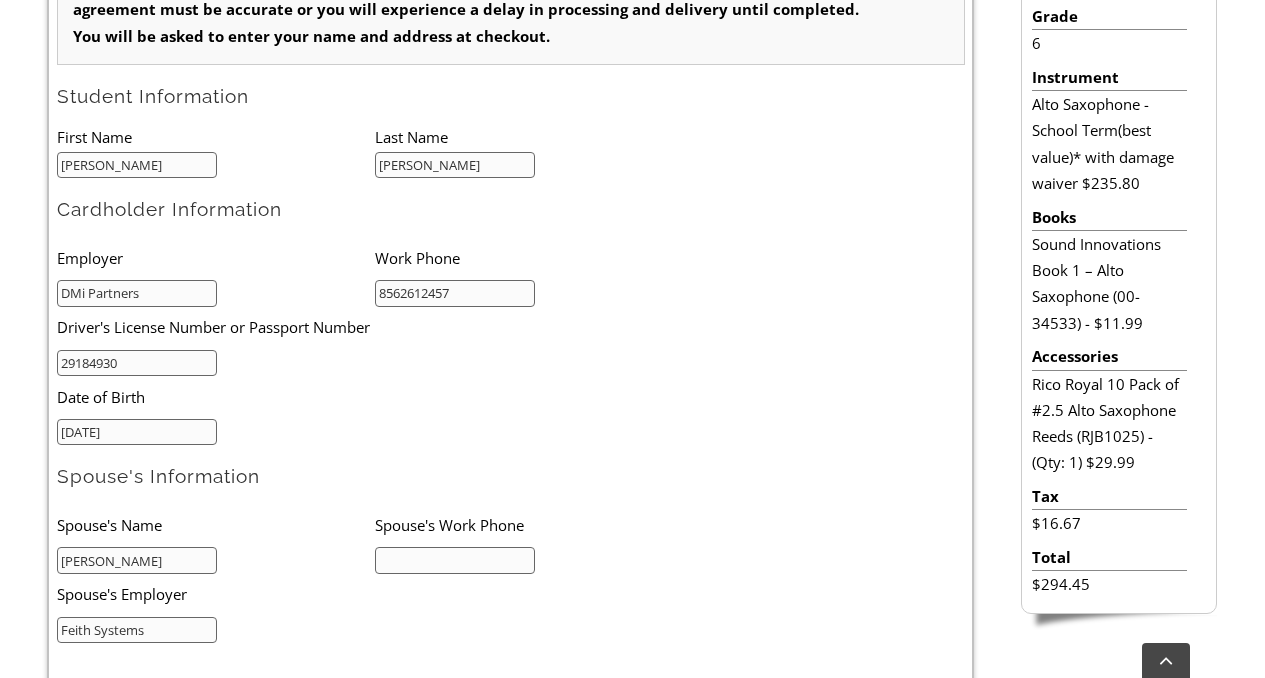 click at bounding box center [455, 560] 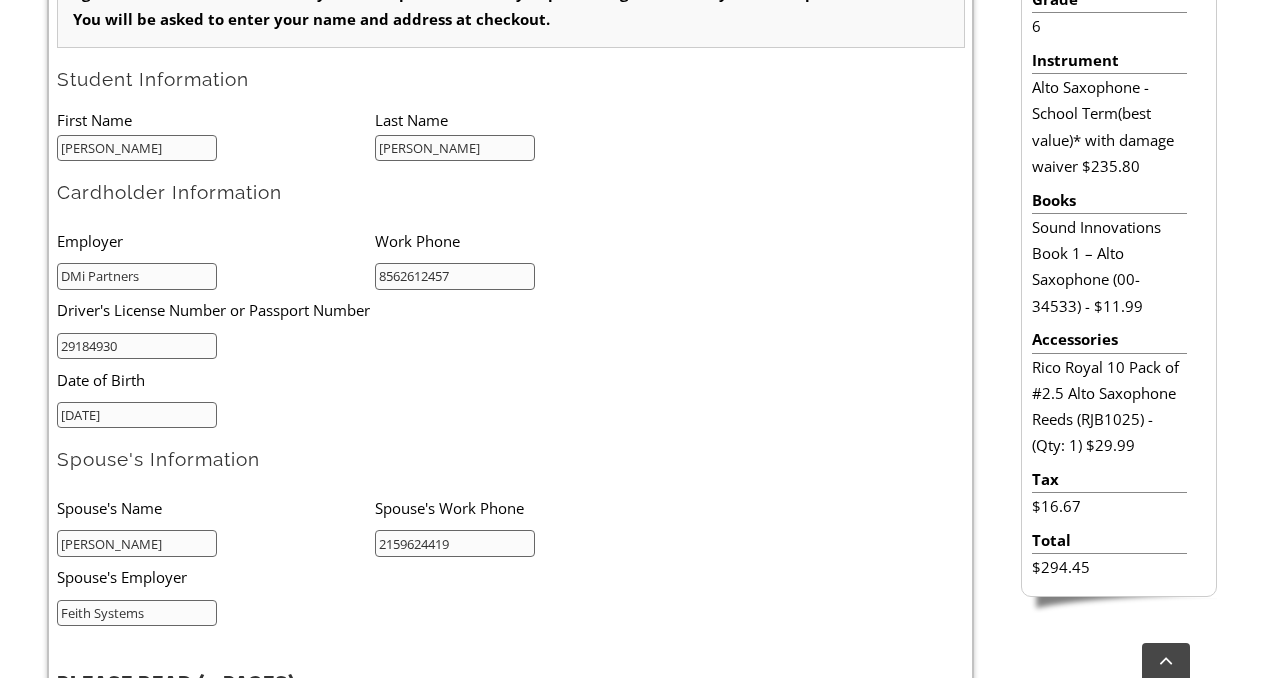 scroll, scrollTop: 698, scrollLeft: 0, axis: vertical 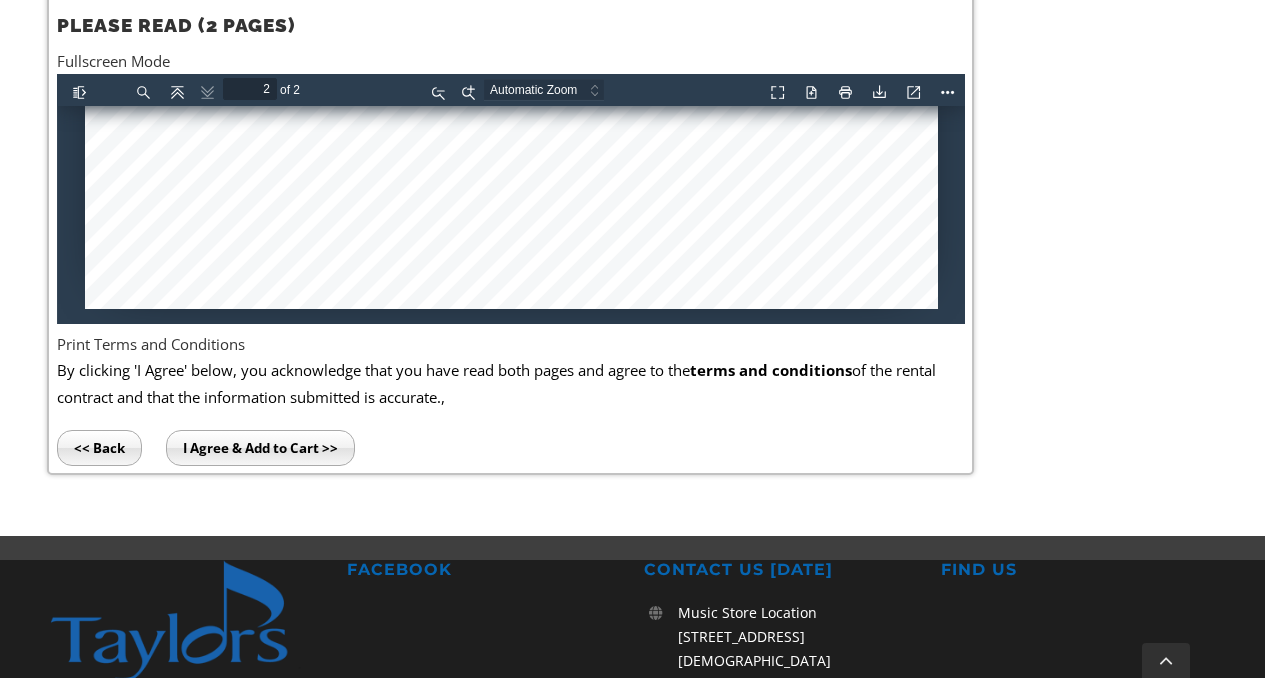 type on "2159624419" 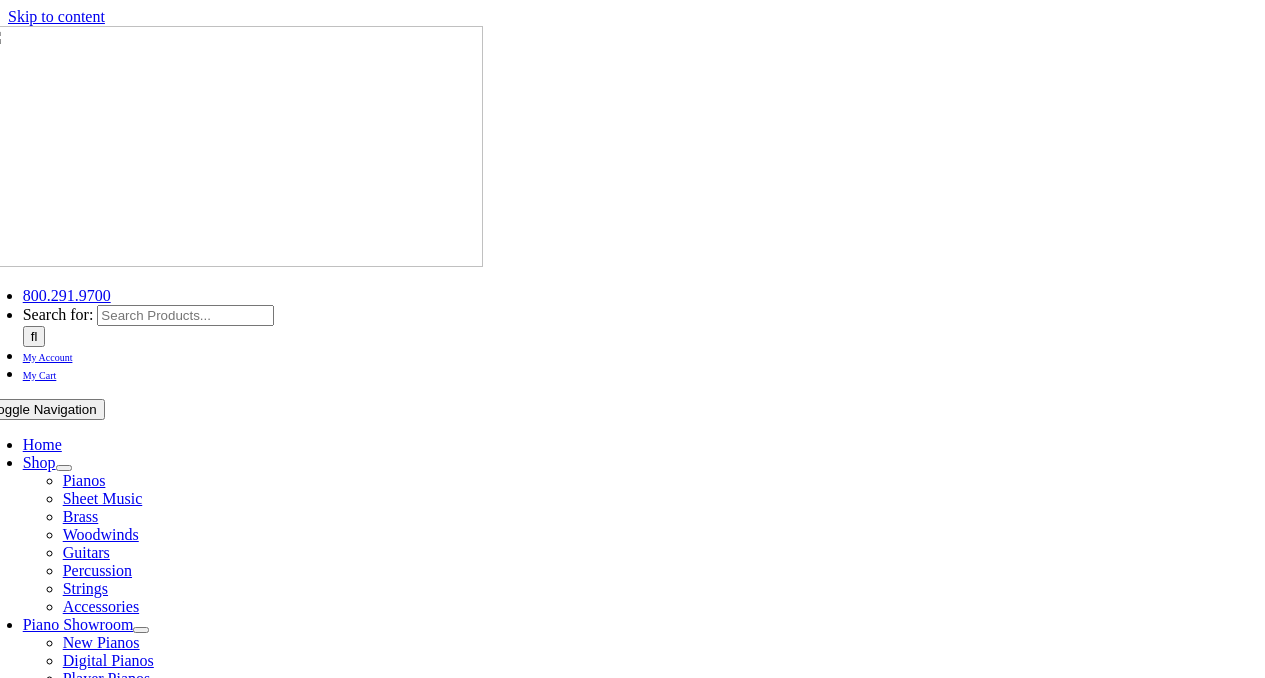 scroll, scrollTop: 0, scrollLeft: 0, axis: both 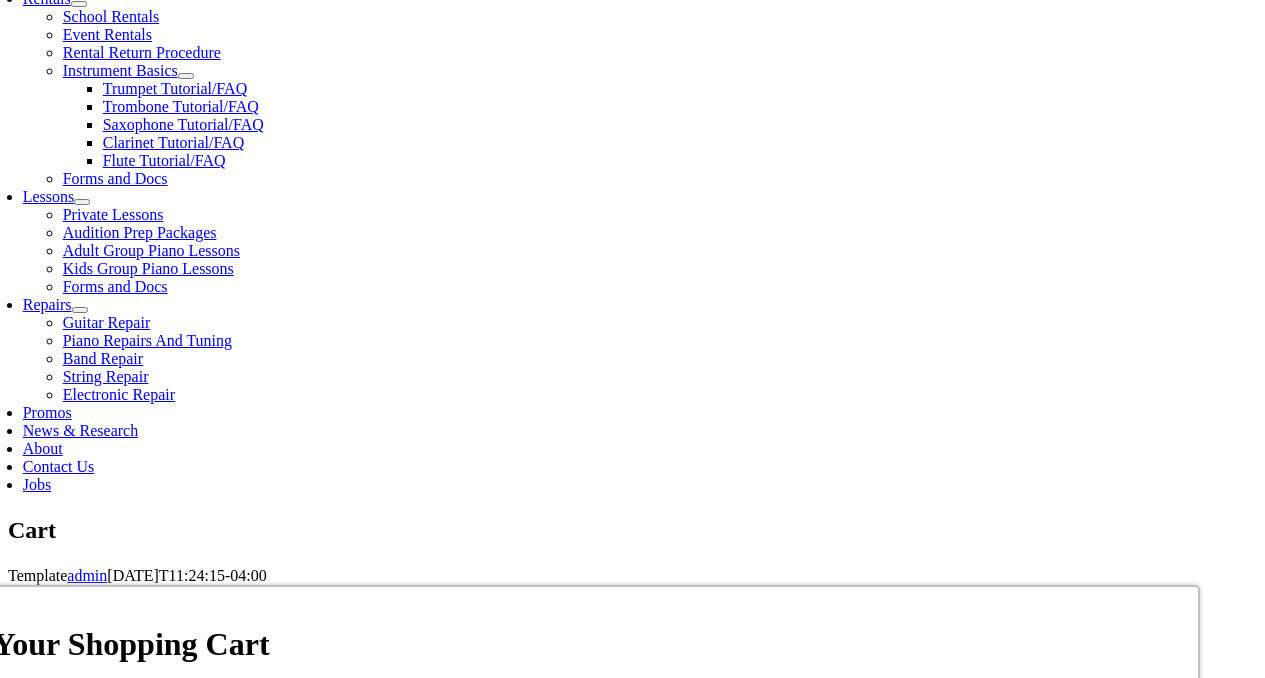 click on "[US_STATE] [US_STATE]  [US_STATE] [US_STATE] [US_STATE]  [US_STATE] [US_STATE] [US_STATE] D. C. [US_STATE] [US_STATE]  [US_STATE] [US_STATE] [US_STATE] [US_STATE] [US_STATE] [US_STATE] [US_STATE] [US_STATE] [US_STATE] [US_STATE] [US_STATE] [US_STATE] [US_STATE] [US_STATE] [US_STATE] [US_STATE] [US_STATE] [US_STATE] [US_STATE] [US_STATE] [US_STATE] [US_STATE] [US_STATE] [US_STATE] [US_STATE] [US_STATE] [US_STATE] [US_STATE] [US_STATE] [US_STATE] [US_STATE] [US_STATE] [US_STATE] [US_STATE] [US_STATE] [US_STATE][PERSON_NAME][US_STATE] [US_STATE][PERSON_NAME] [US_STATE] [US_STATE] Armed Forces (AA) Armed Forces (AE) Armed Forces (AP)" at bounding box center (1013, 1092) 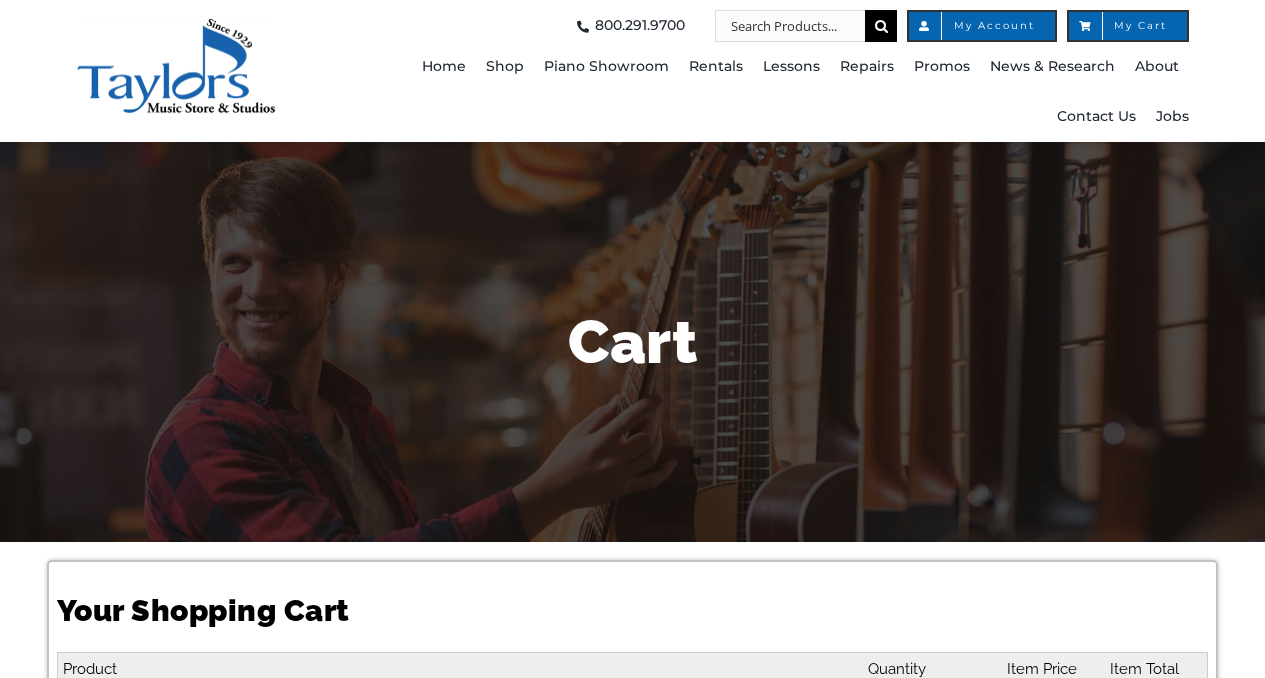 select on "PA" 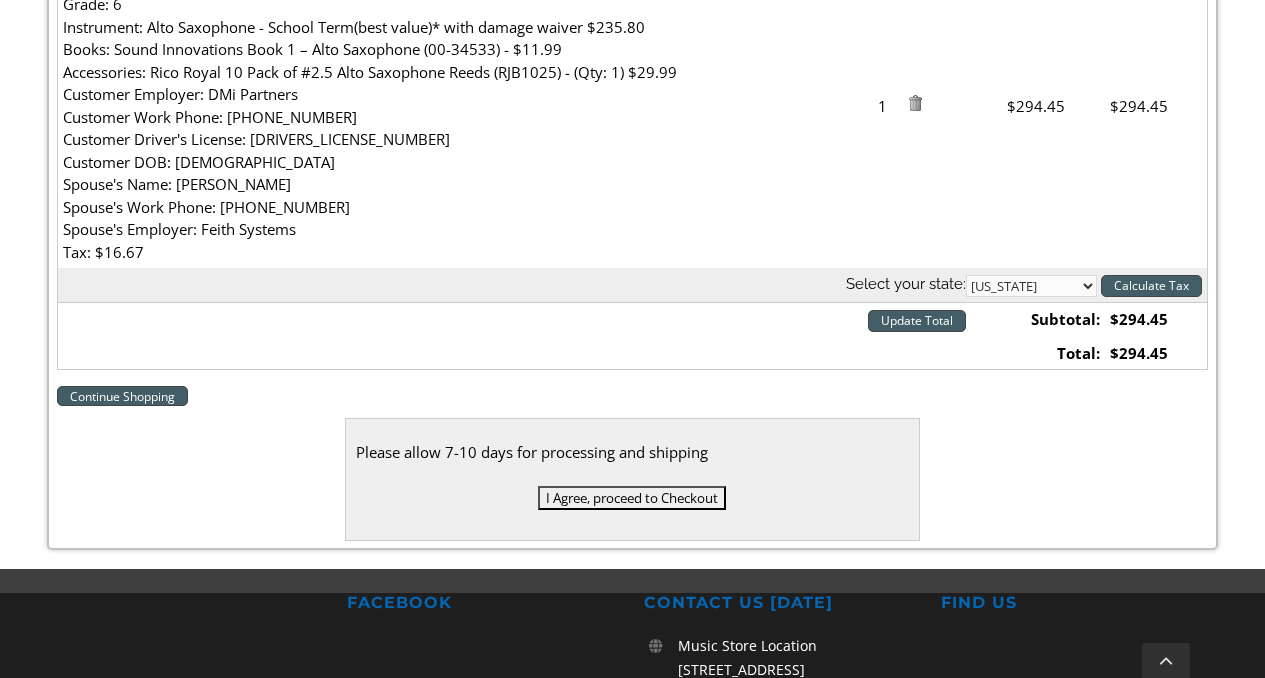 scroll, scrollTop: 753, scrollLeft: 0, axis: vertical 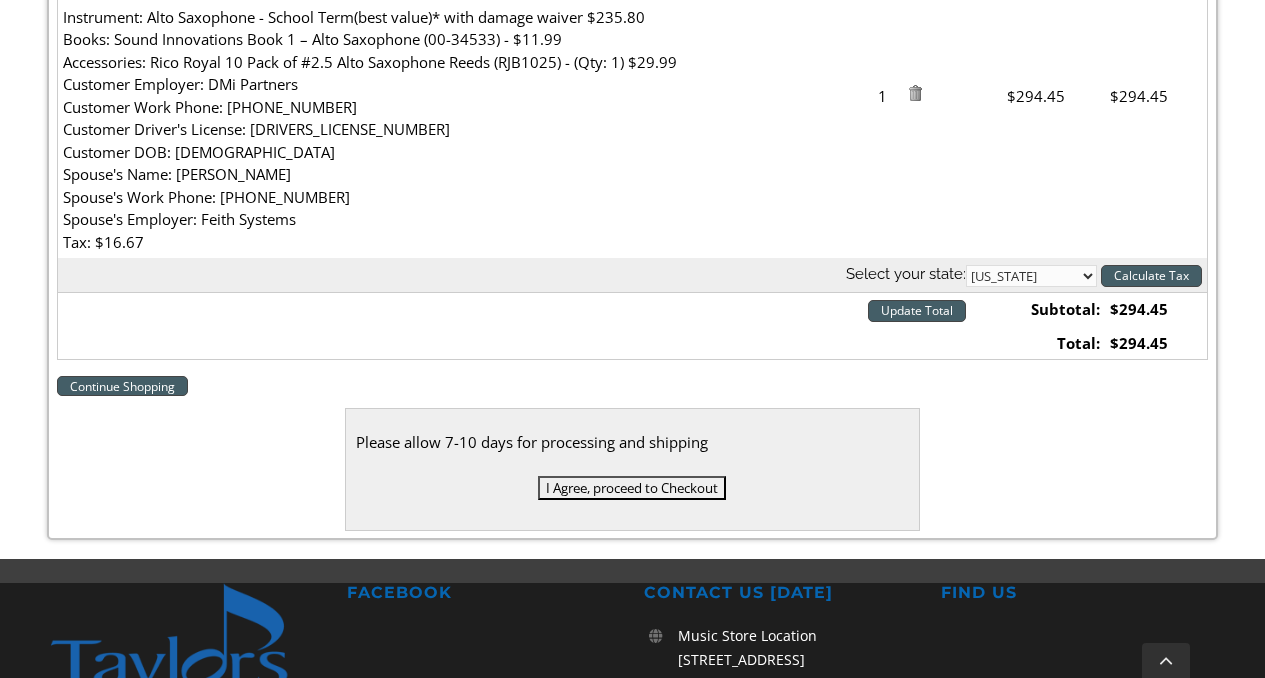 click on "Update Total" at bounding box center [917, 311] 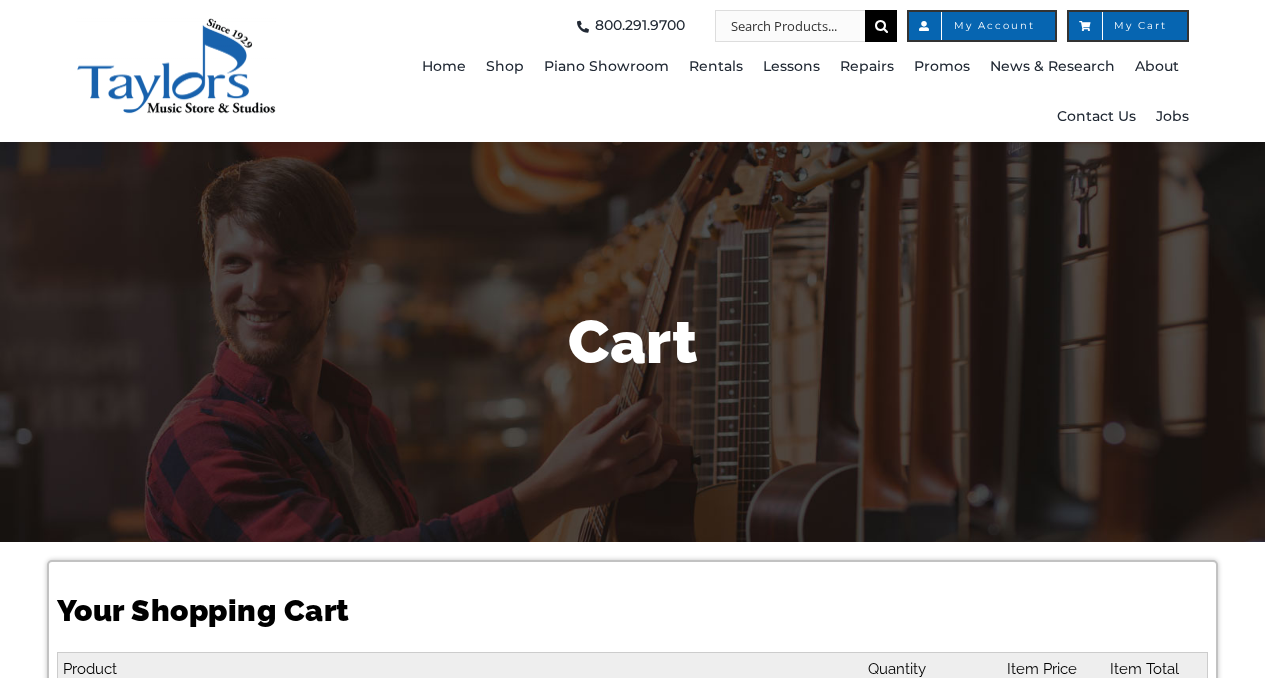 select on "PA" 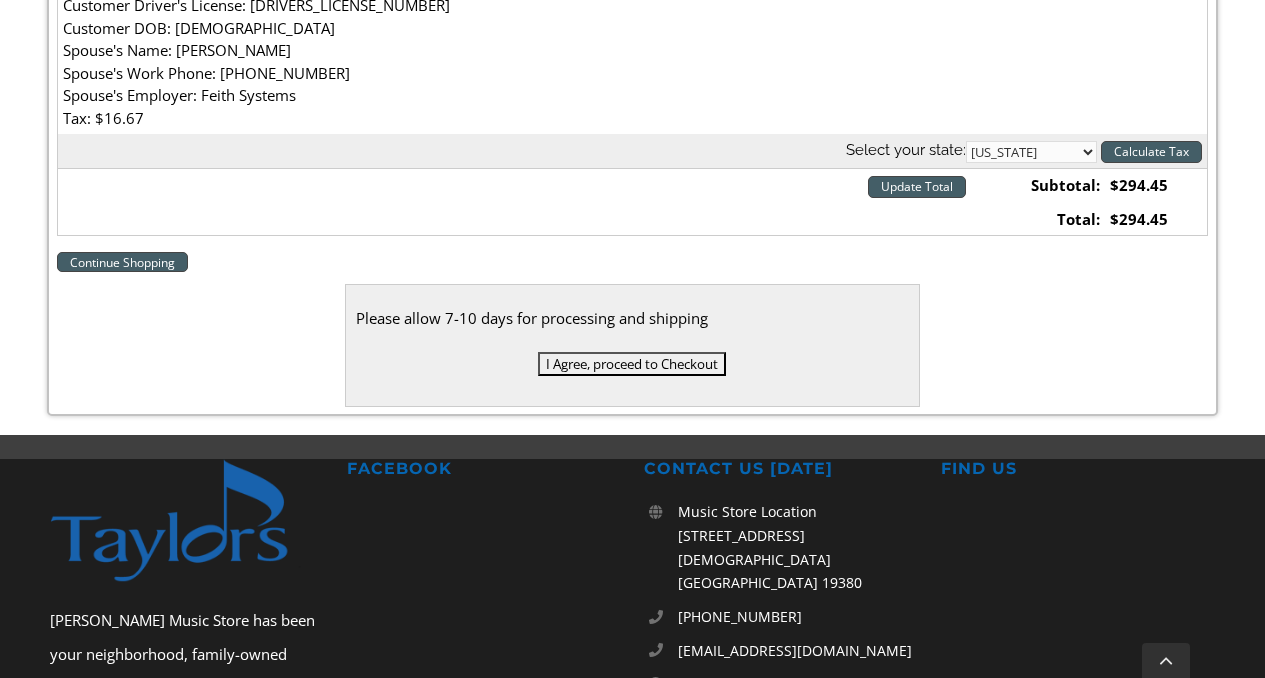 scroll, scrollTop: 887, scrollLeft: 0, axis: vertical 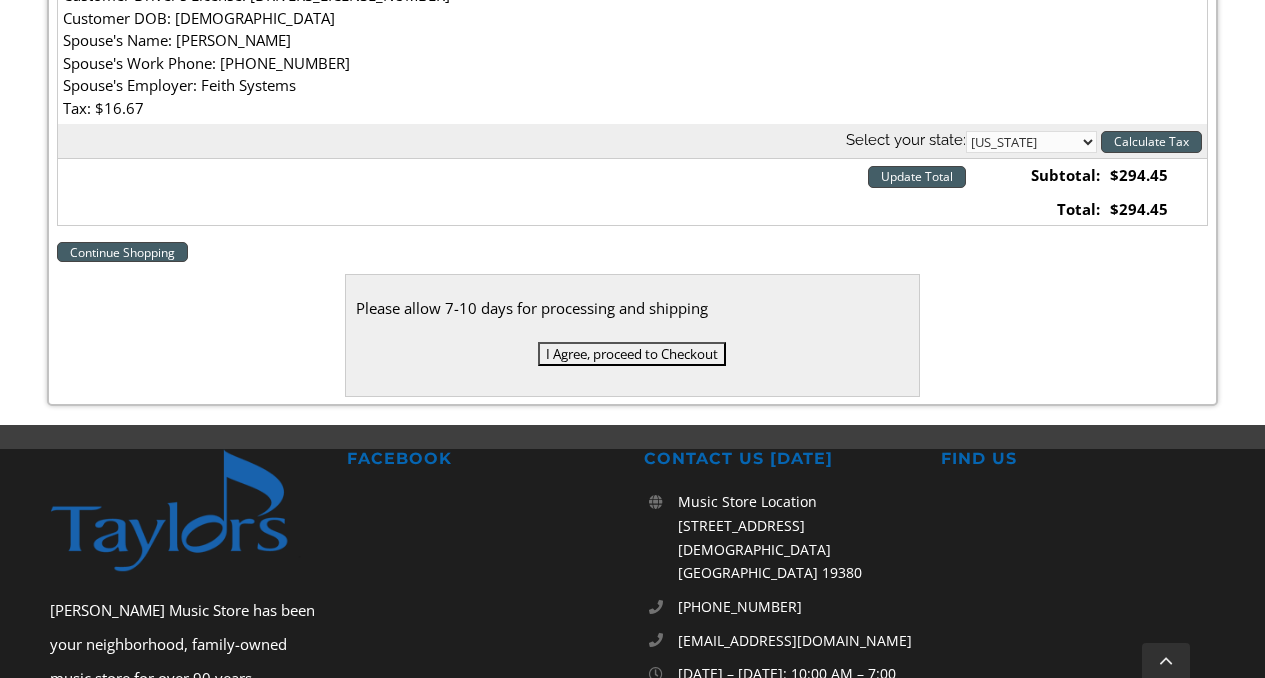 click on "I Agree, proceed to Checkout" at bounding box center [632, 354] 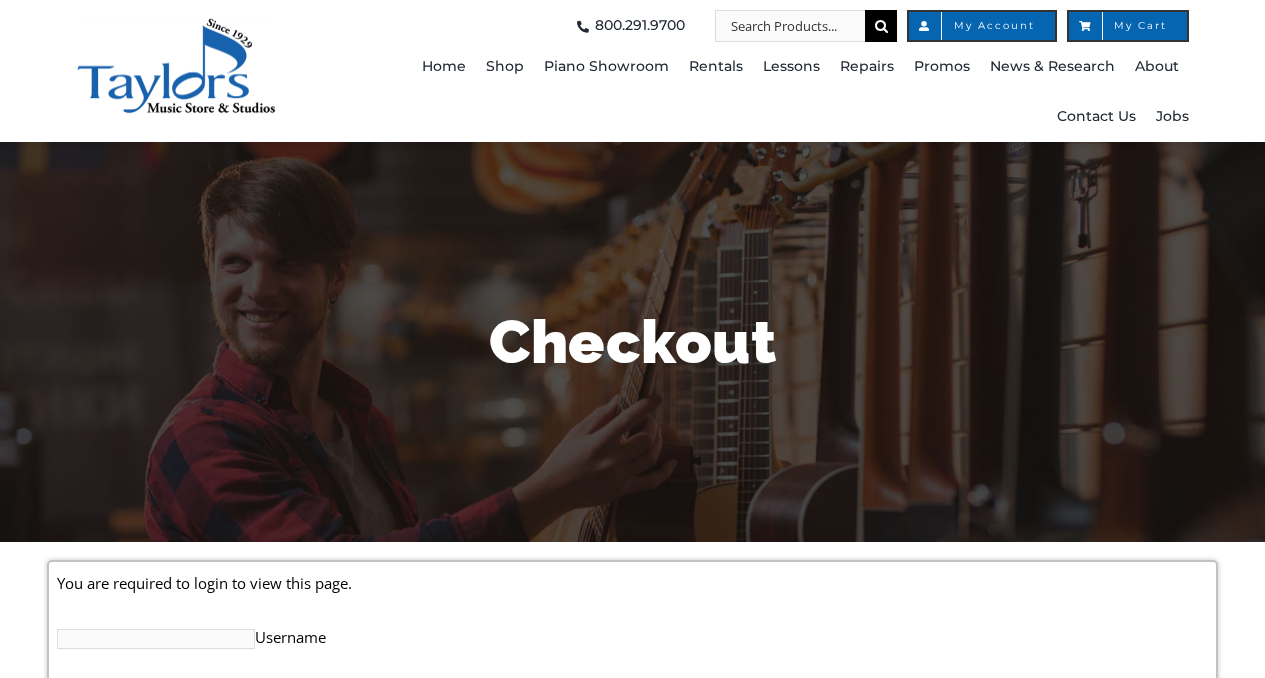 scroll, scrollTop: 0, scrollLeft: 0, axis: both 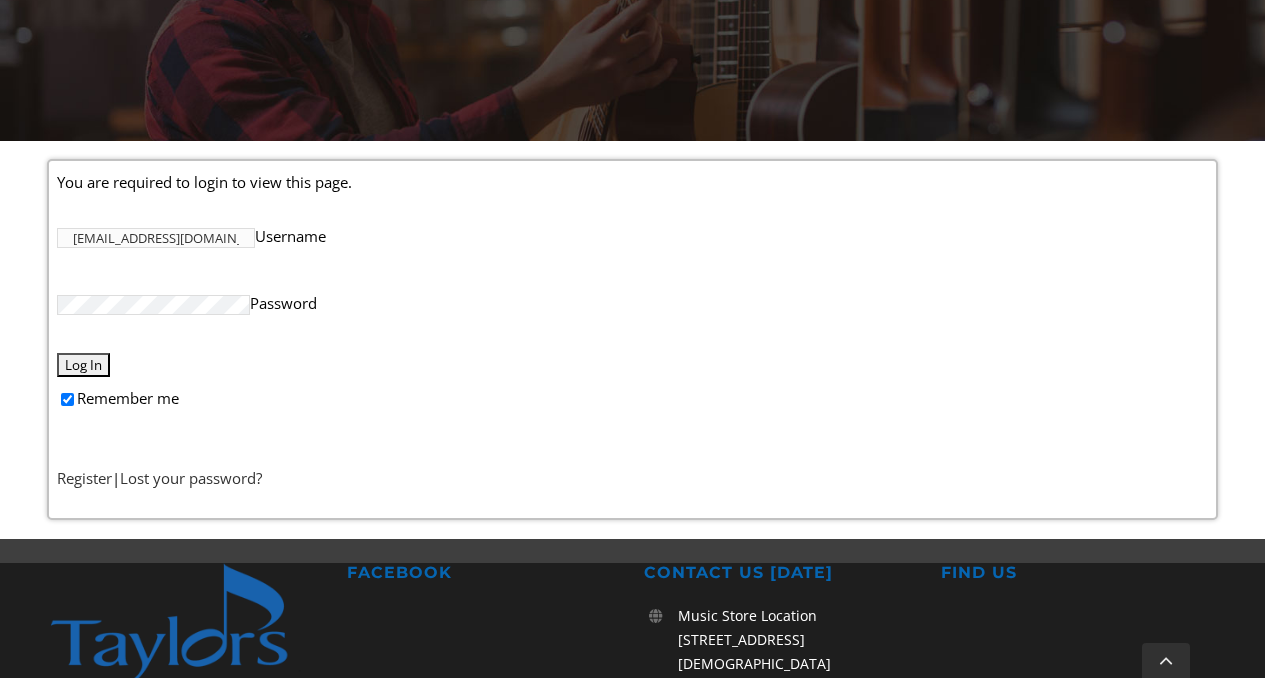 click on "Log In" at bounding box center [83, 365] 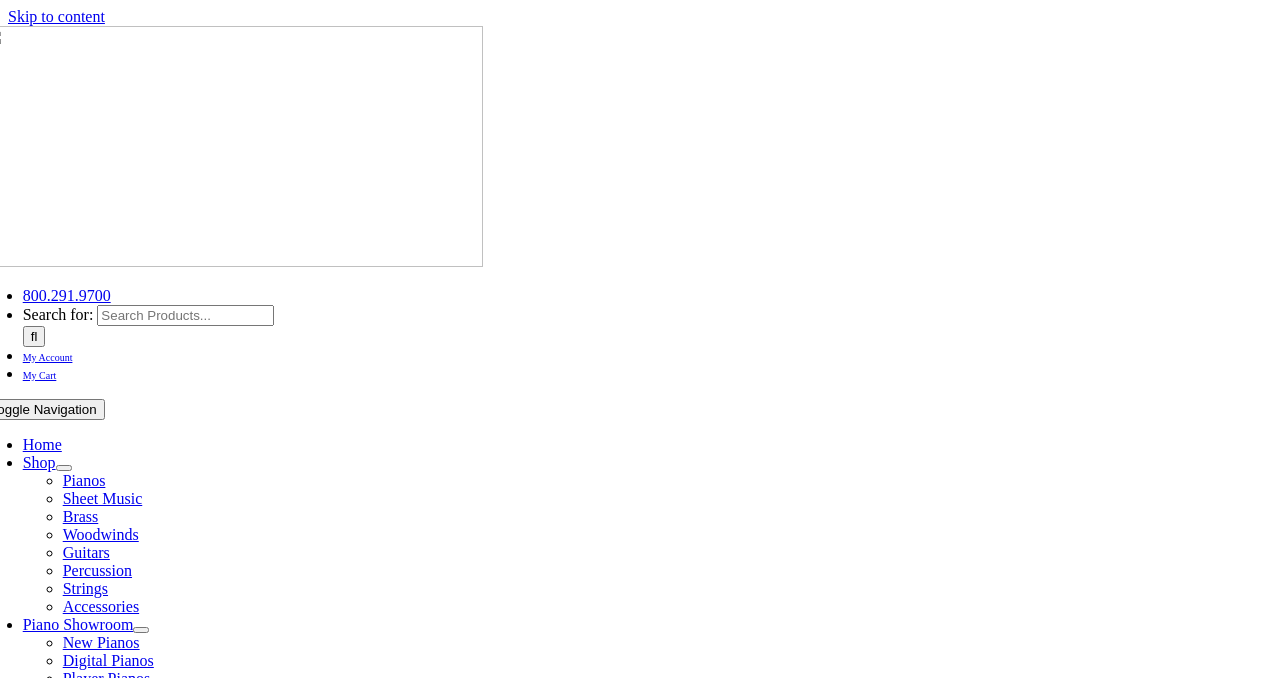 select 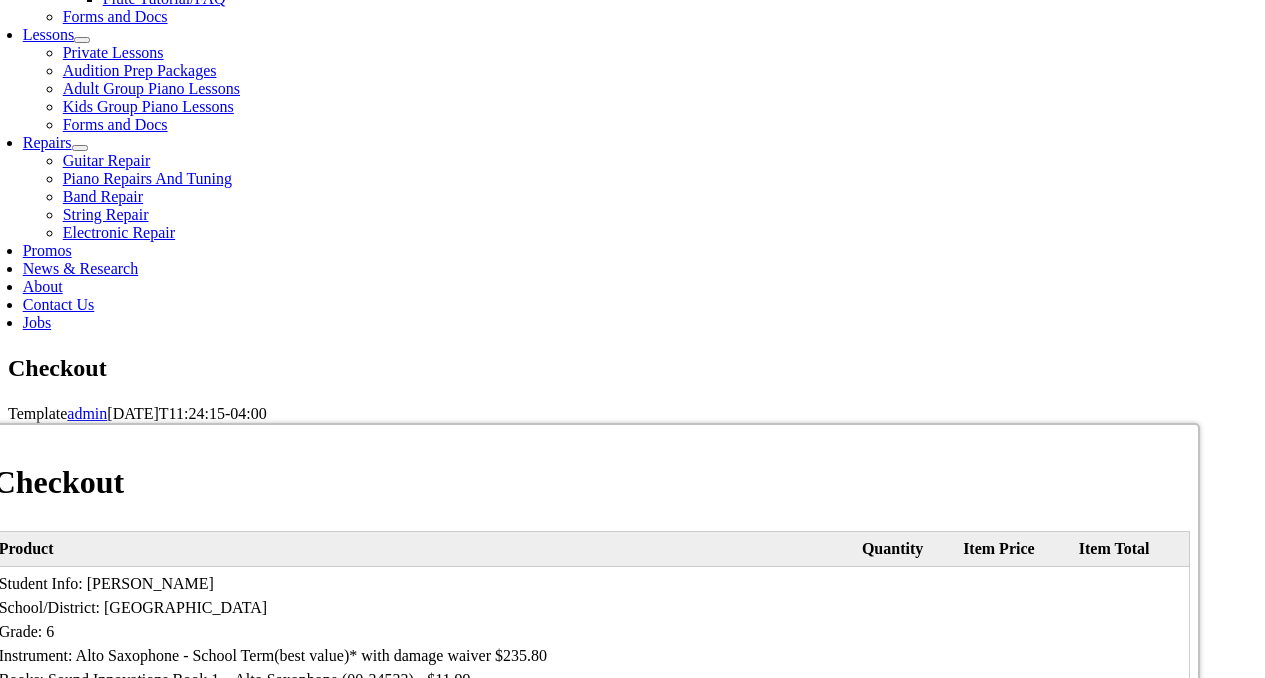 scroll, scrollTop: 899, scrollLeft: 0, axis: vertical 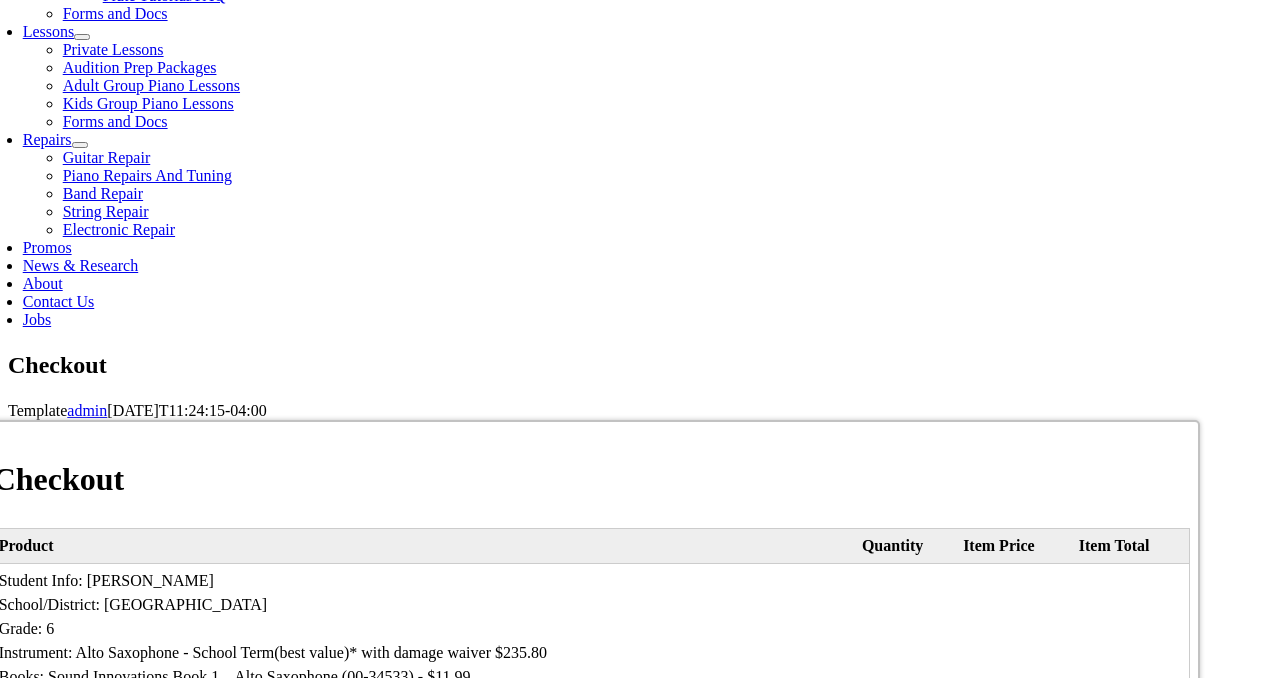 click on "First name:" at bounding box center (184, 1100) 